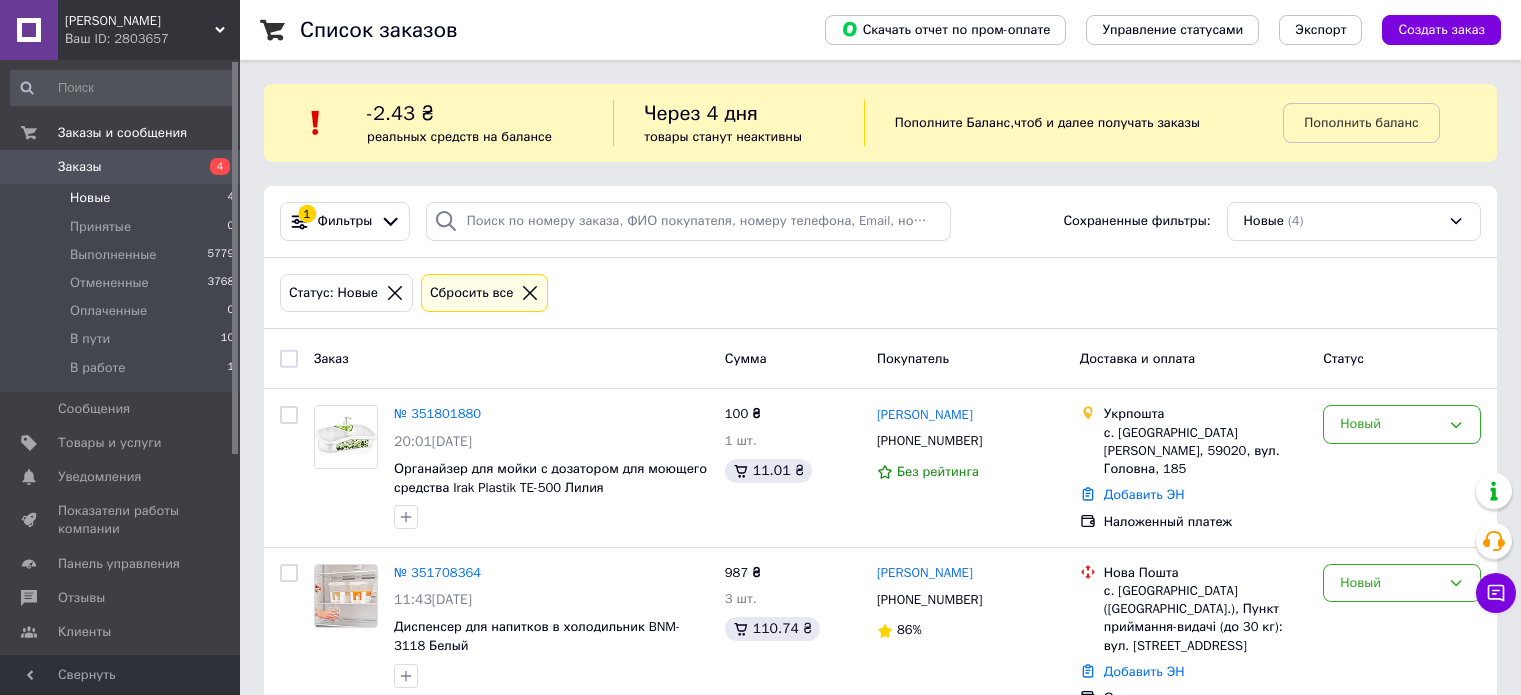 scroll, scrollTop: 300, scrollLeft: 0, axis: vertical 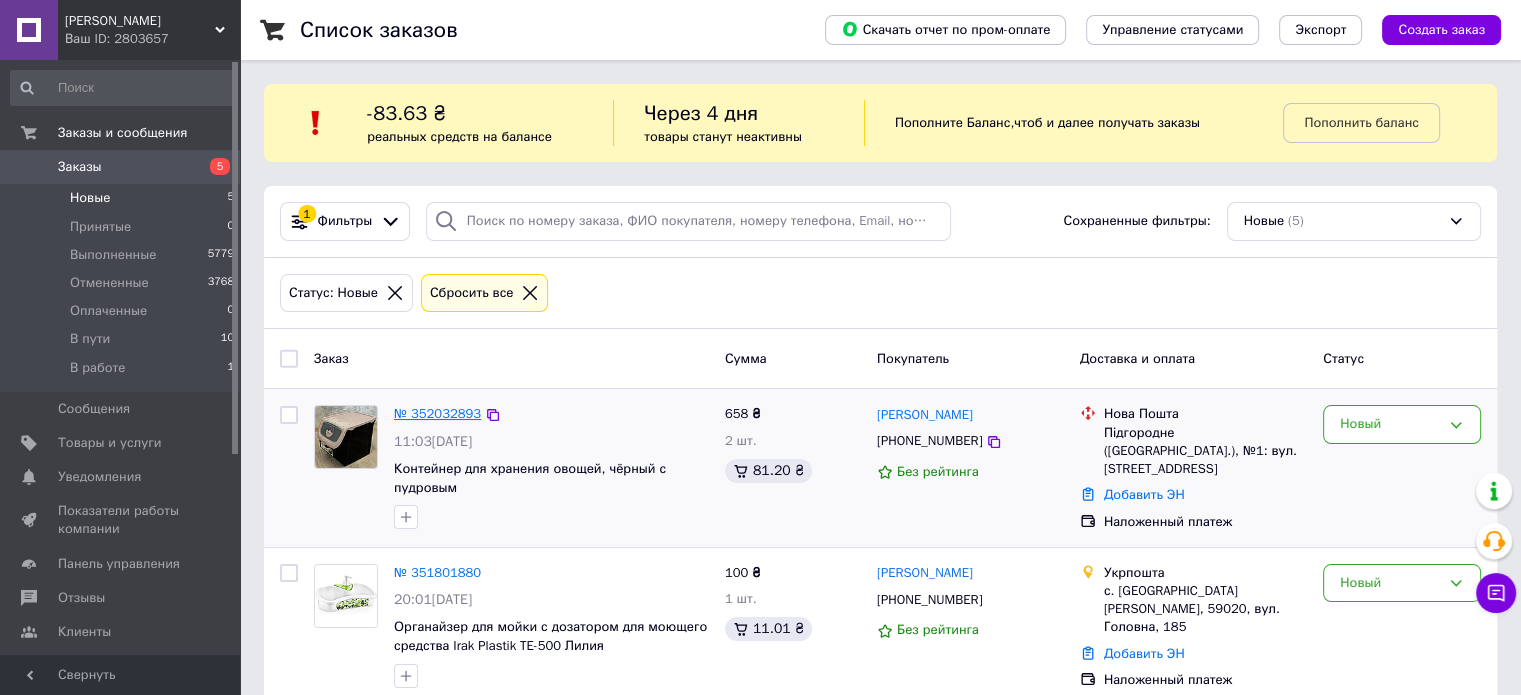 click on "№ 352032893" at bounding box center [437, 413] 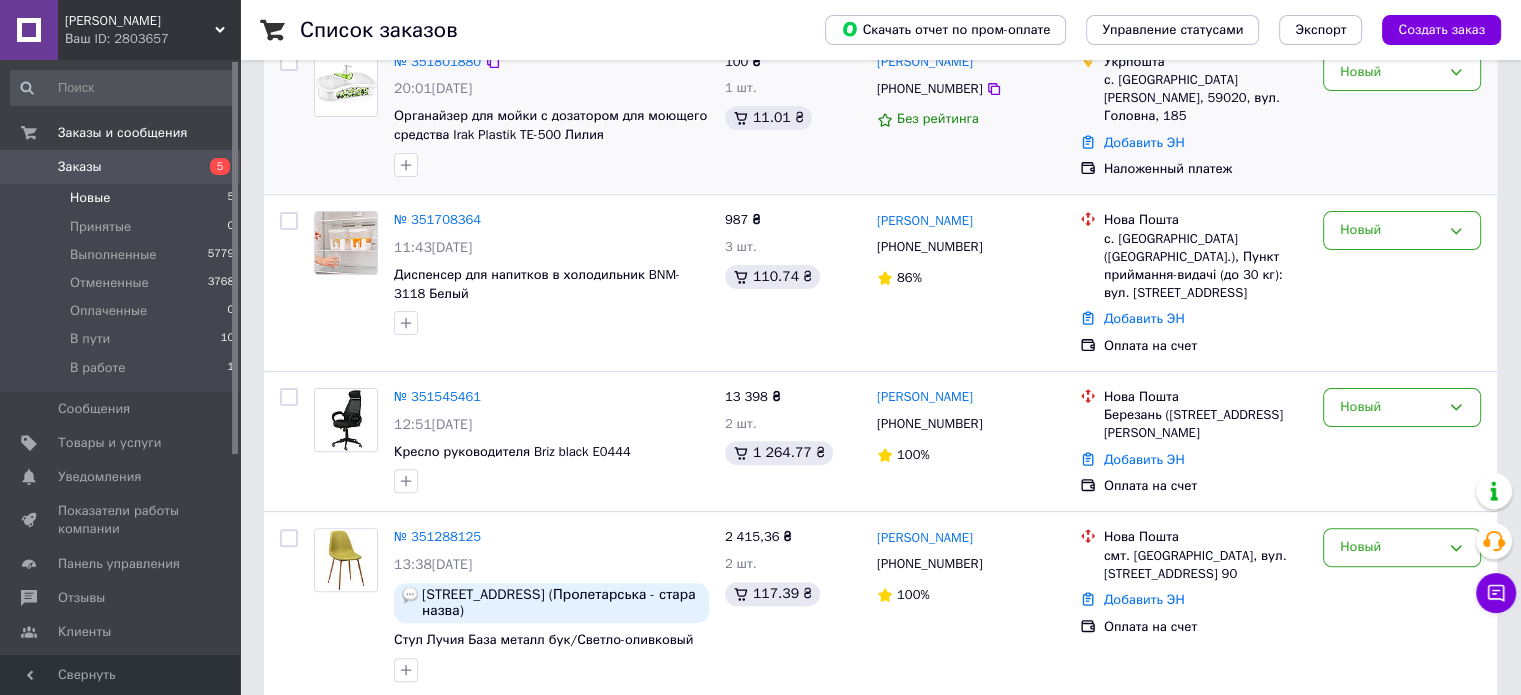 scroll, scrollTop: 513, scrollLeft: 0, axis: vertical 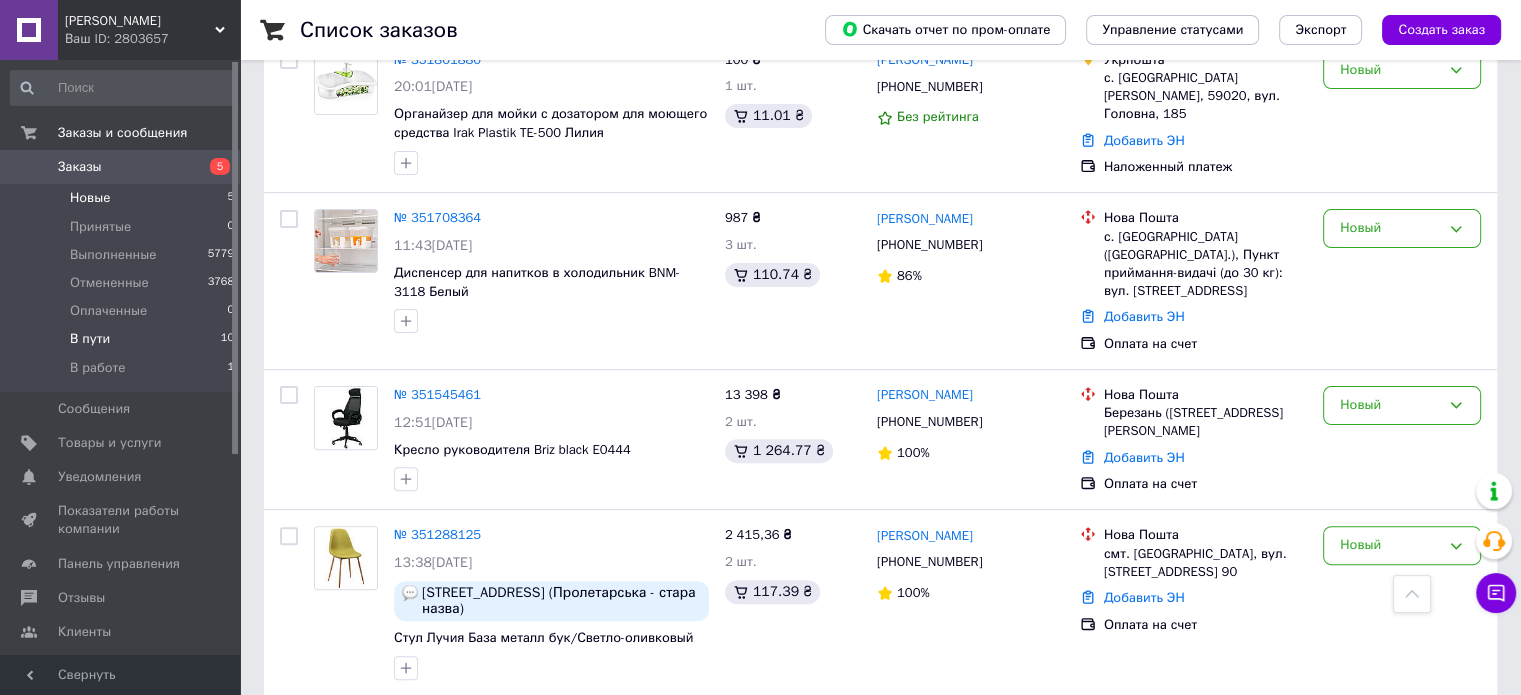click on "В пути" at bounding box center (90, 339) 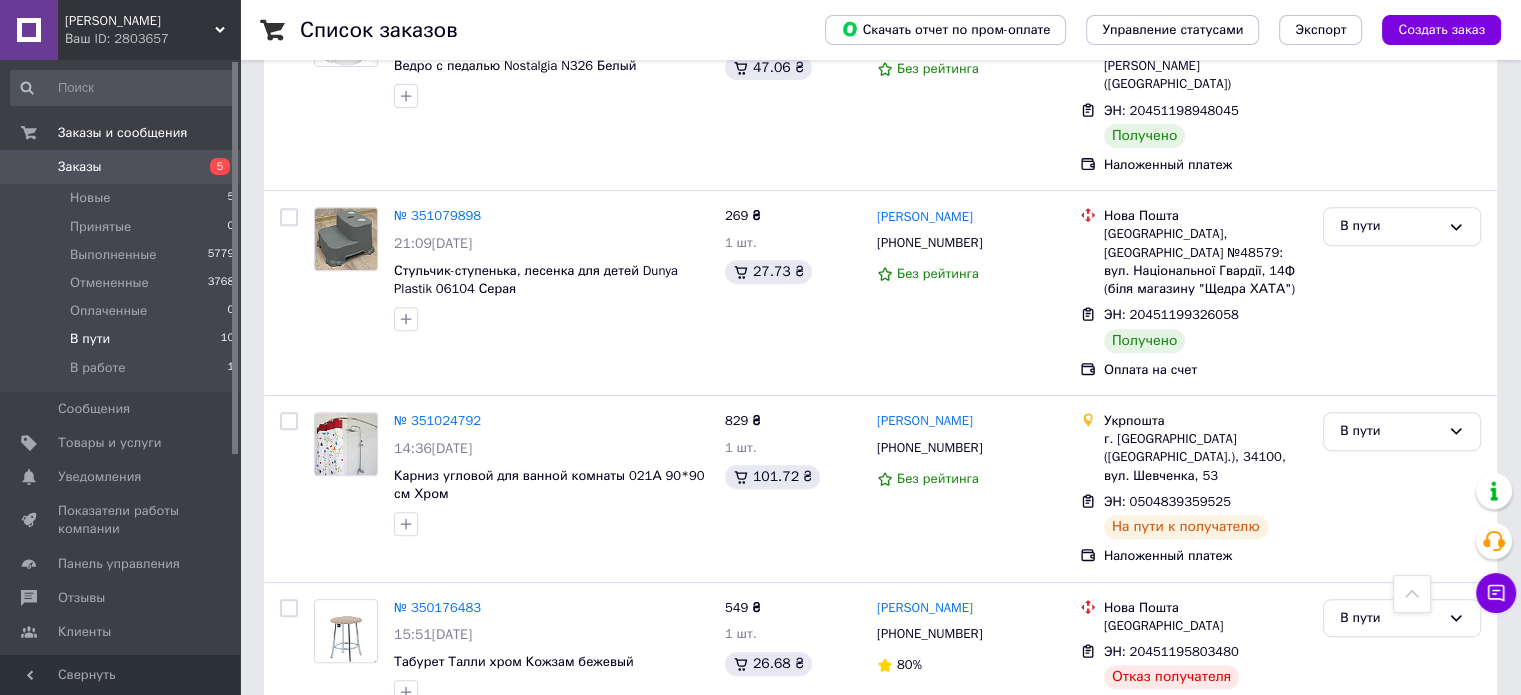 scroll, scrollTop: 705, scrollLeft: 0, axis: vertical 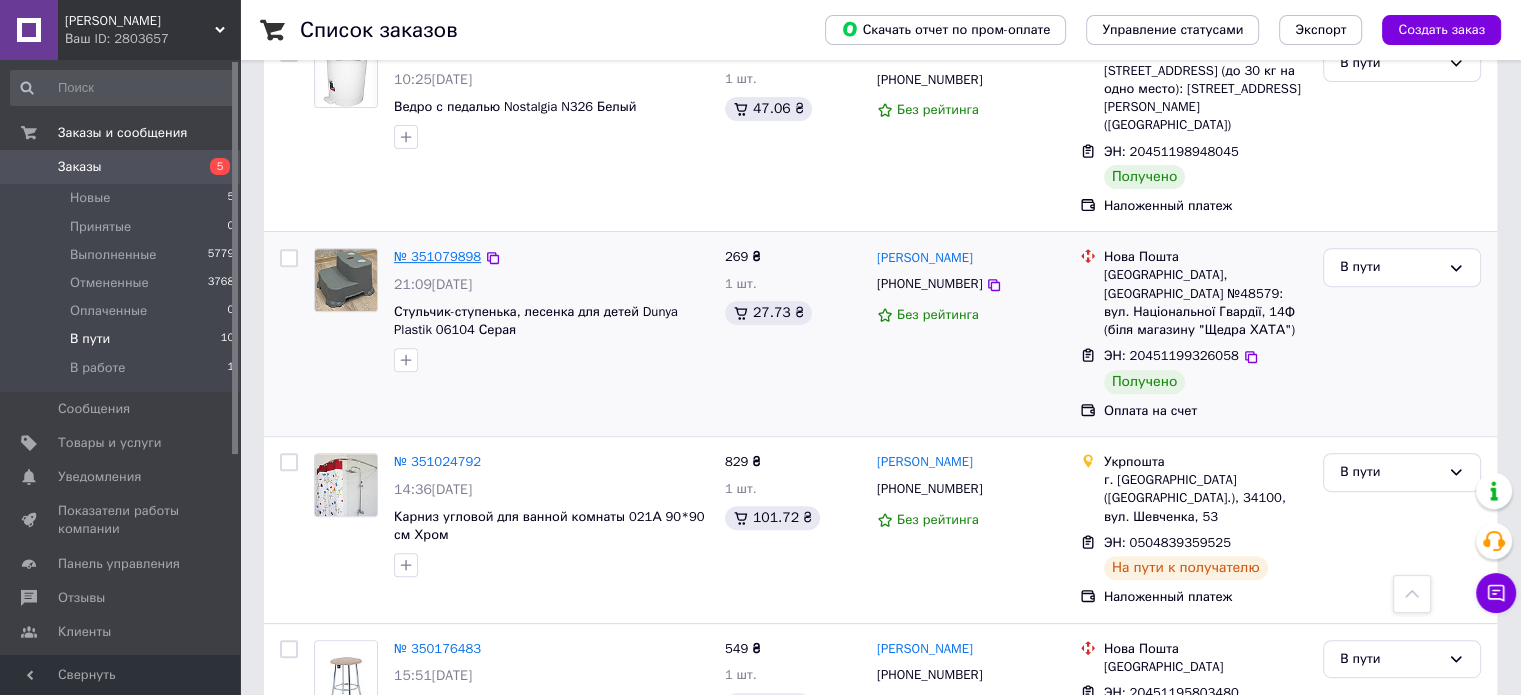 click on "№ 351079898" at bounding box center [437, 256] 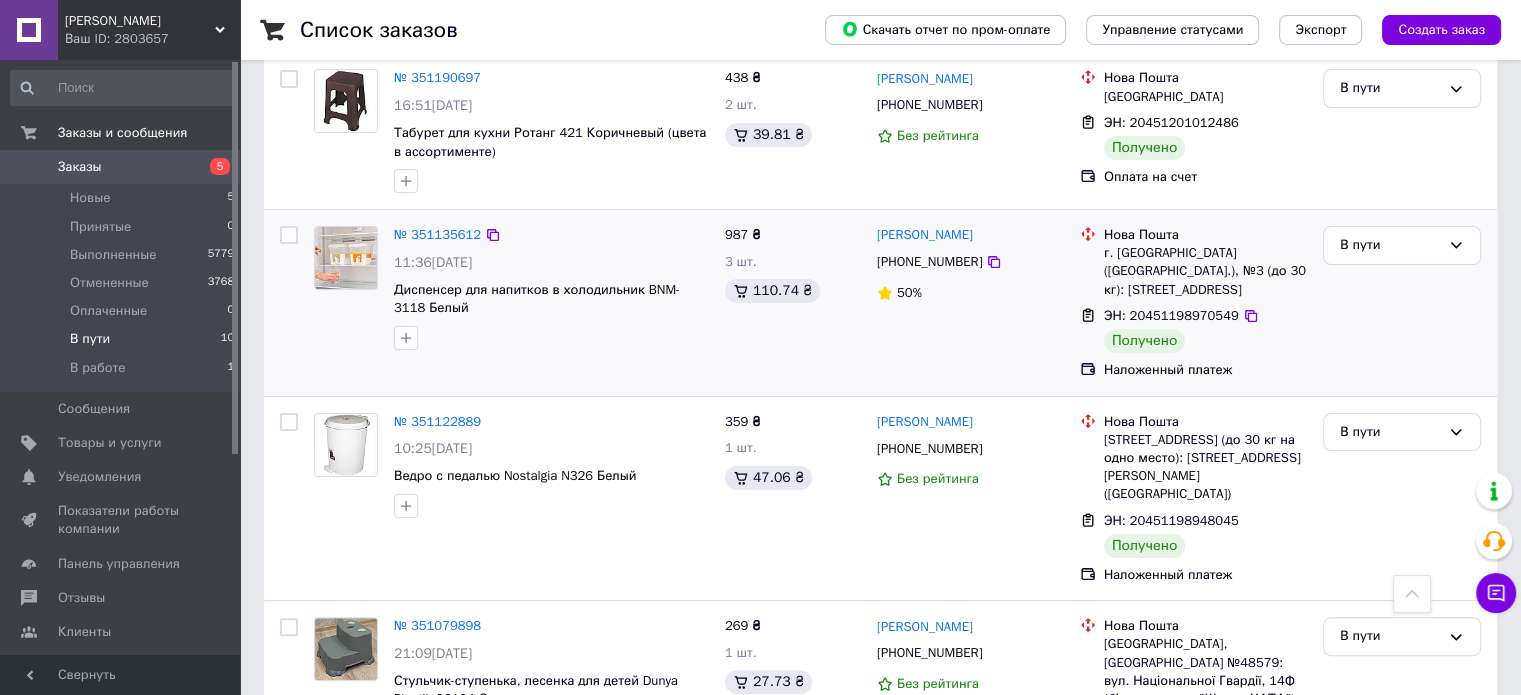 scroll, scrollTop: 305, scrollLeft: 0, axis: vertical 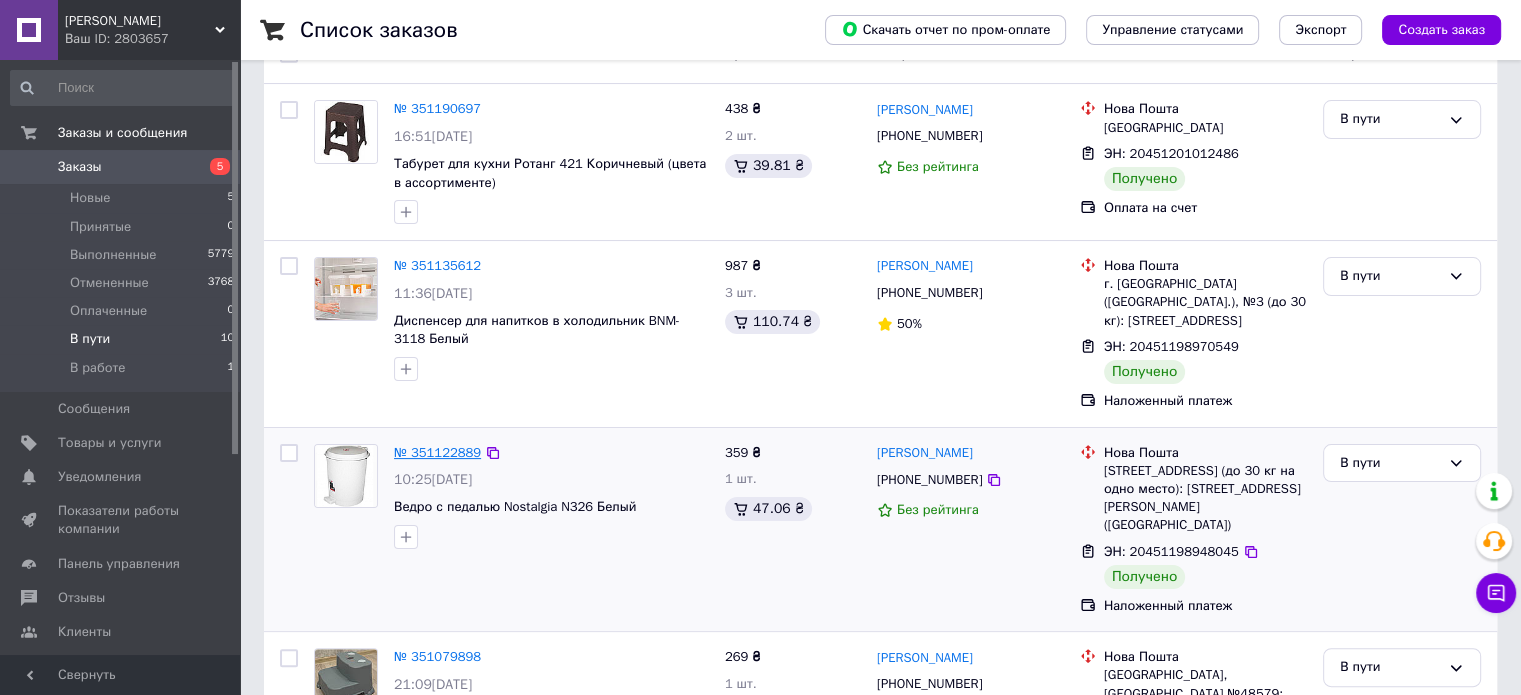 click on "№ 351122889" at bounding box center [437, 452] 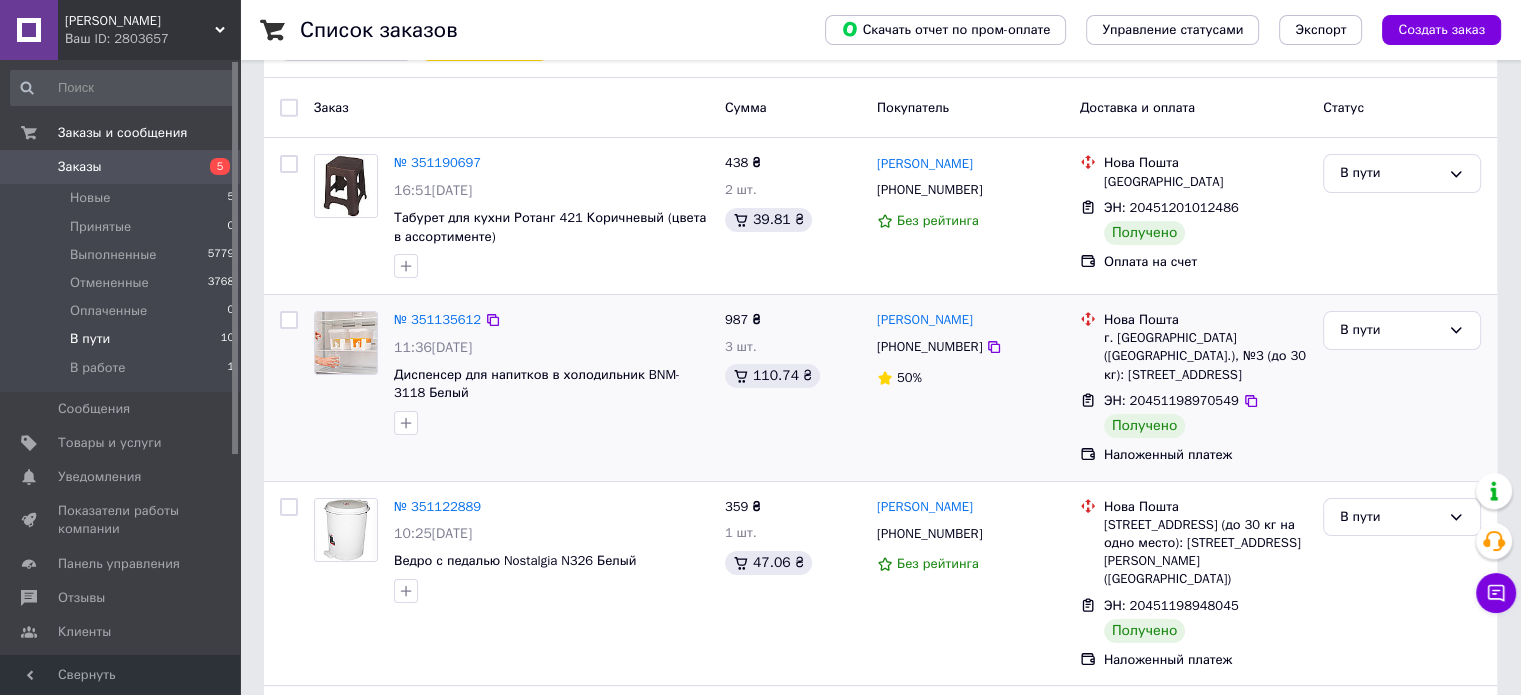scroll, scrollTop: 105, scrollLeft: 0, axis: vertical 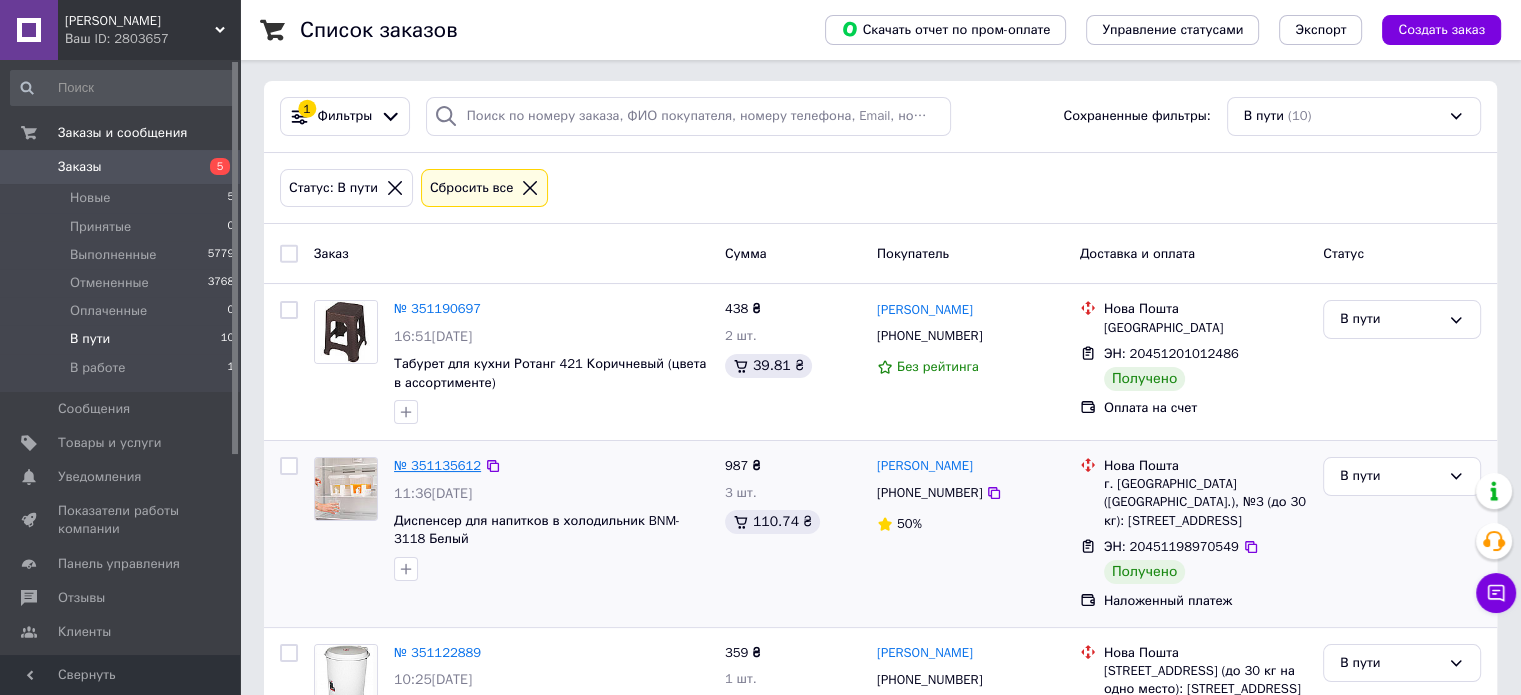 click on "№ 351135612" at bounding box center [437, 465] 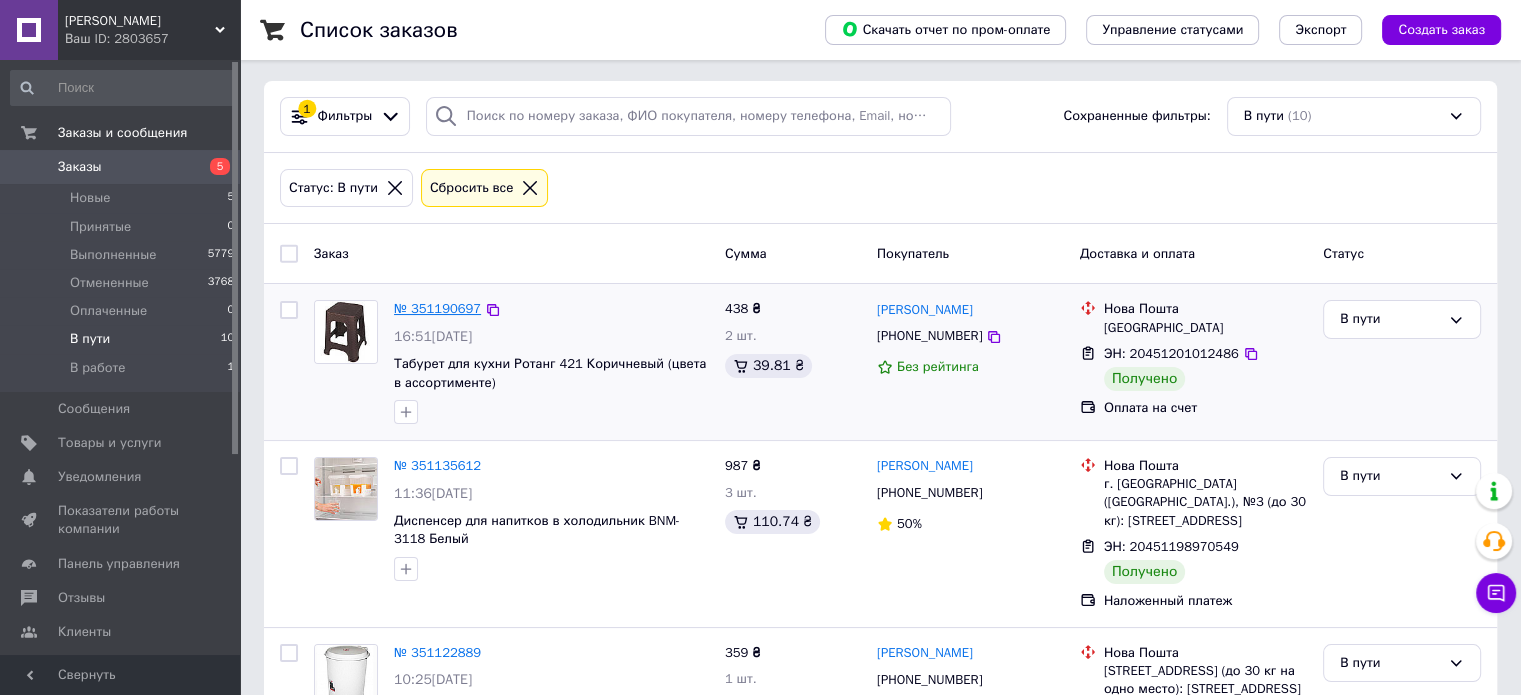 click on "№ 351190697" at bounding box center [437, 308] 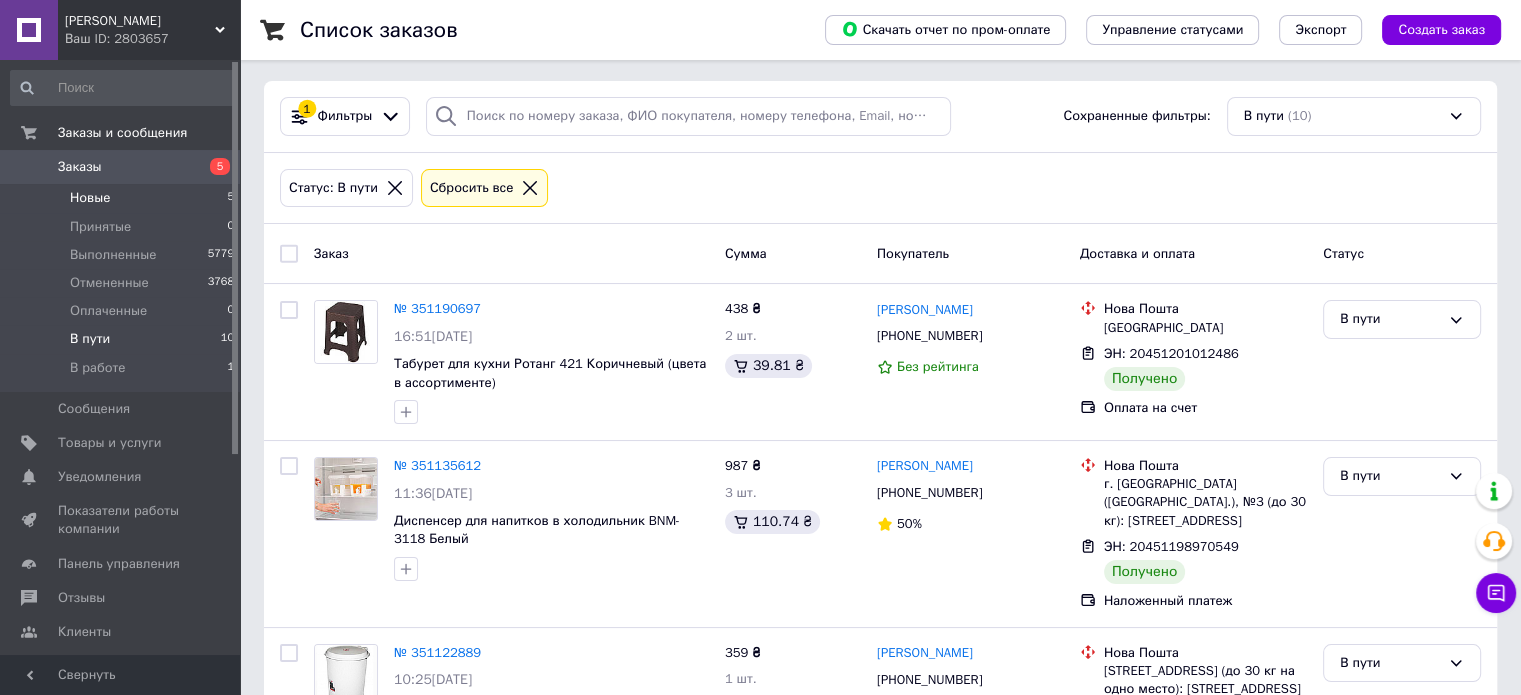 click on "Новые" at bounding box center (90, 198) 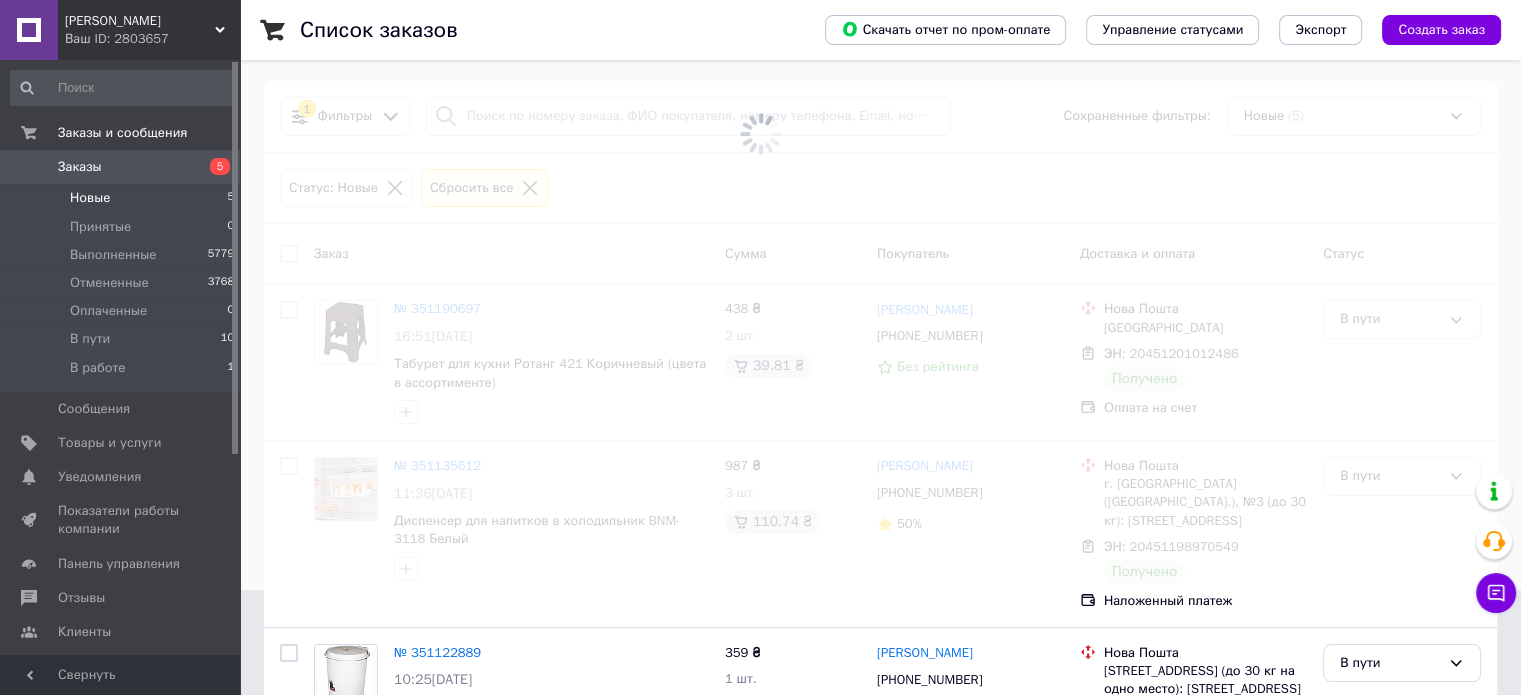 scroll, scrollTop: 0, scrollLeft: 0, axis: both 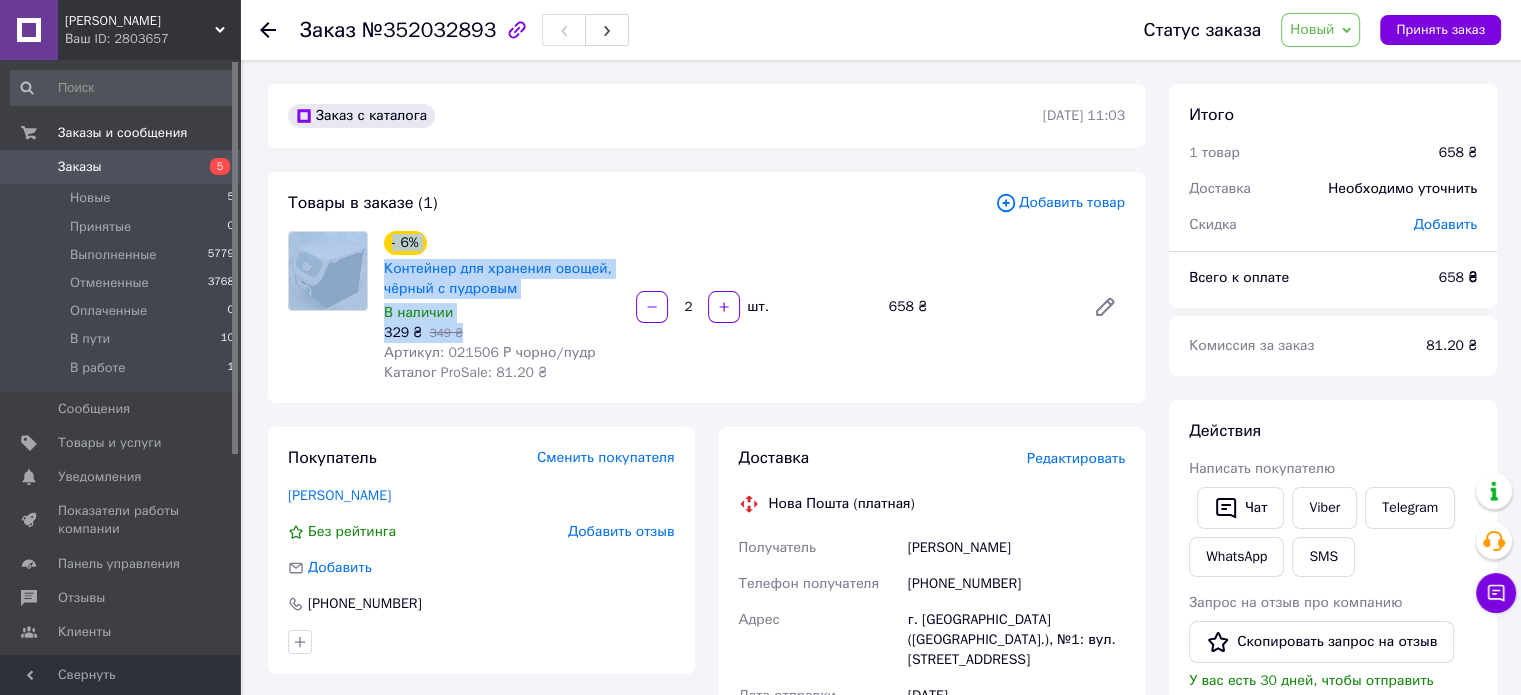 drag, startPoint x: 373, startPoint y: 268, endPoint x: 537, endPoint y: 333, distance: 176.41145 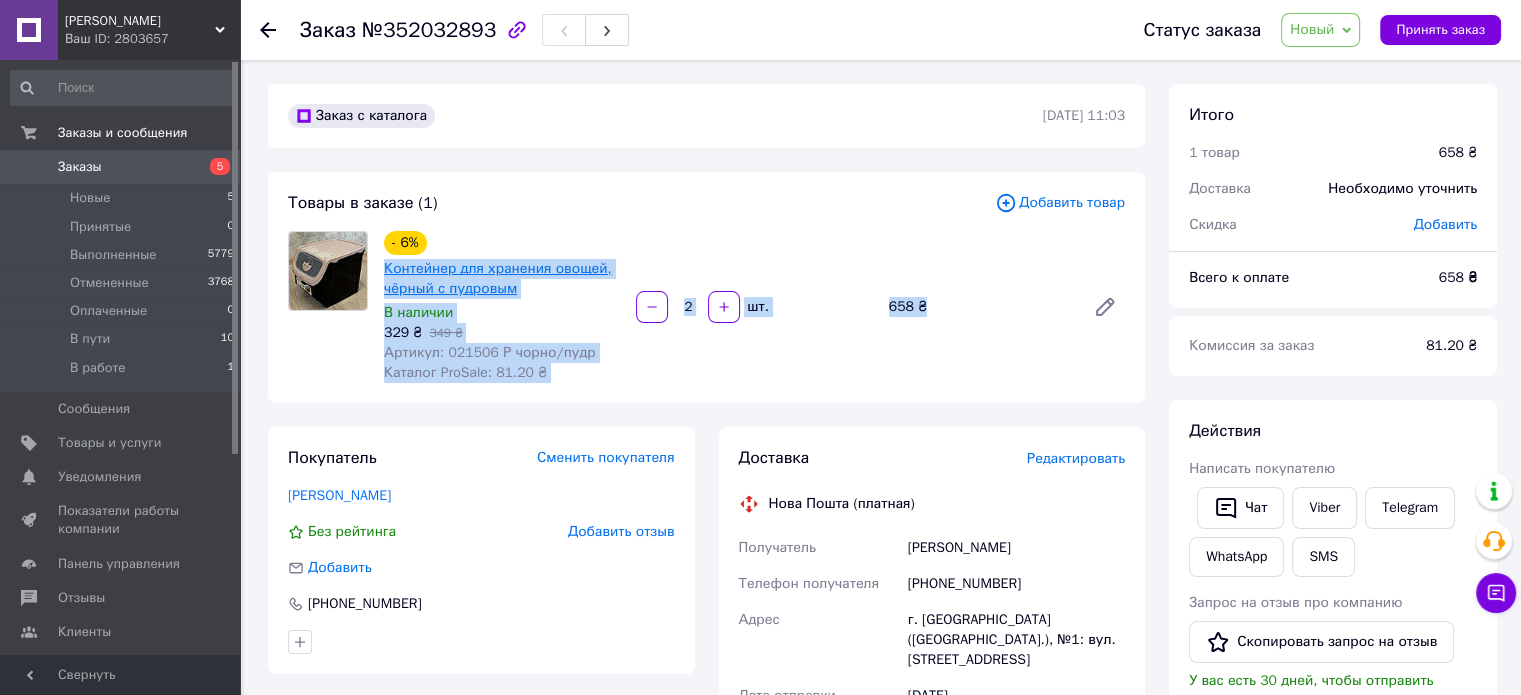 drag, startPoint x: 958, startPoint y: 309, endPoint x: 384, endPoint y: 267, distance: 575.53455 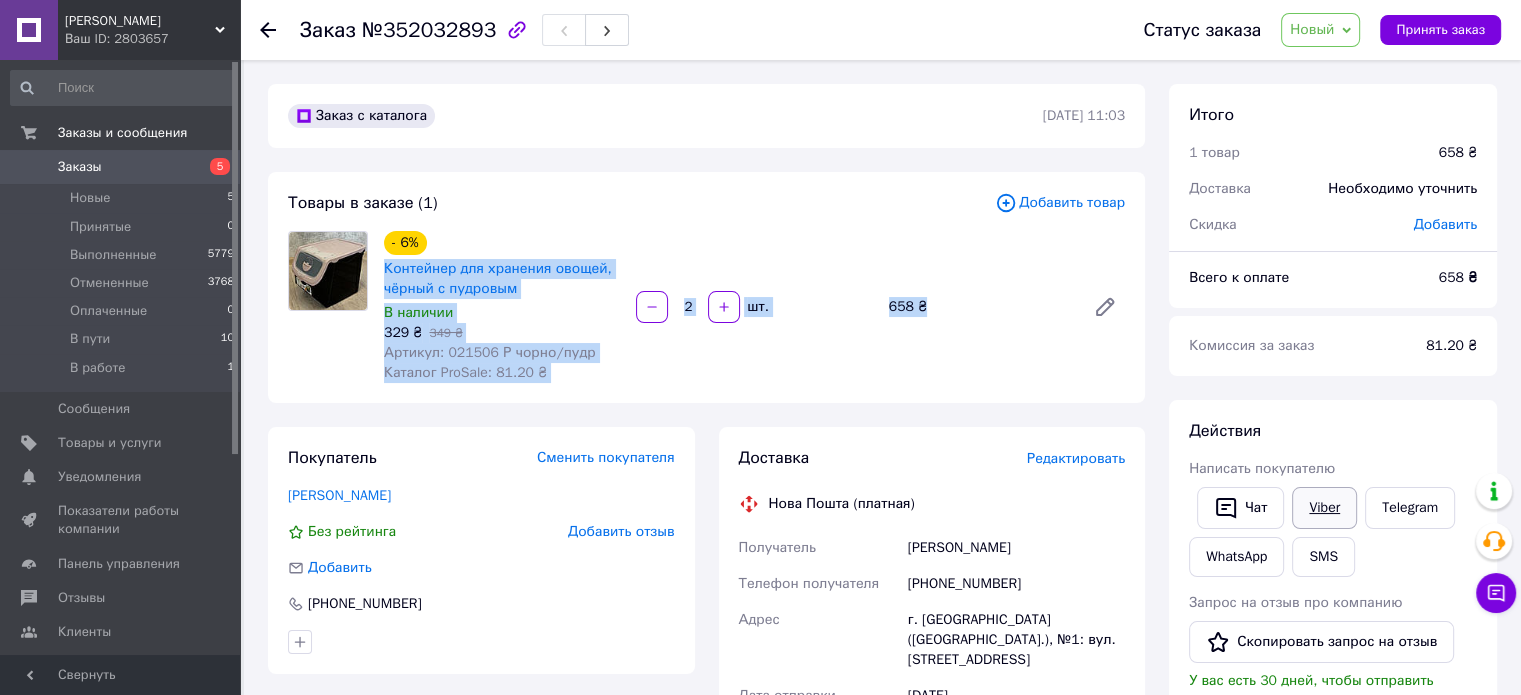 click on "Viber" at bounding box center (1324, 508) 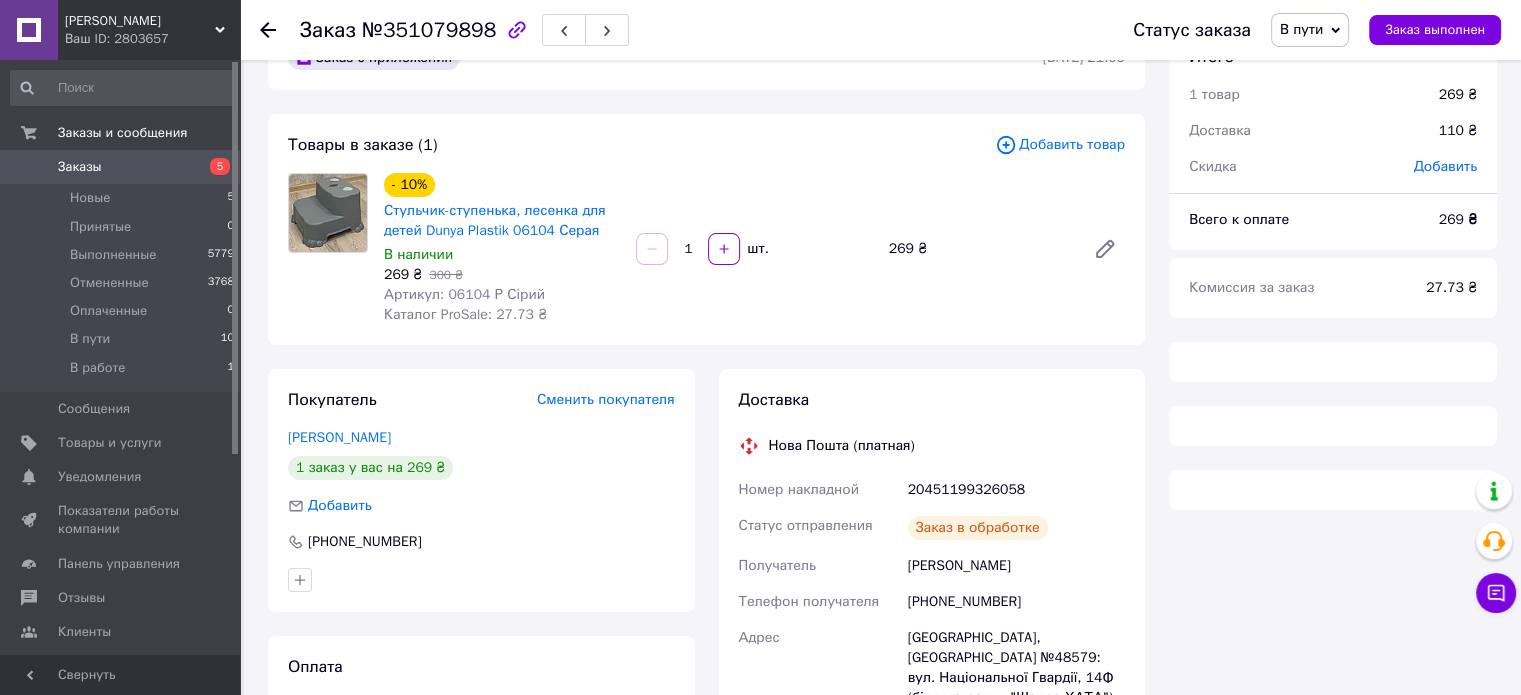 scroll, scrollTop: 200, scrollLeft: 0, axis: vertical 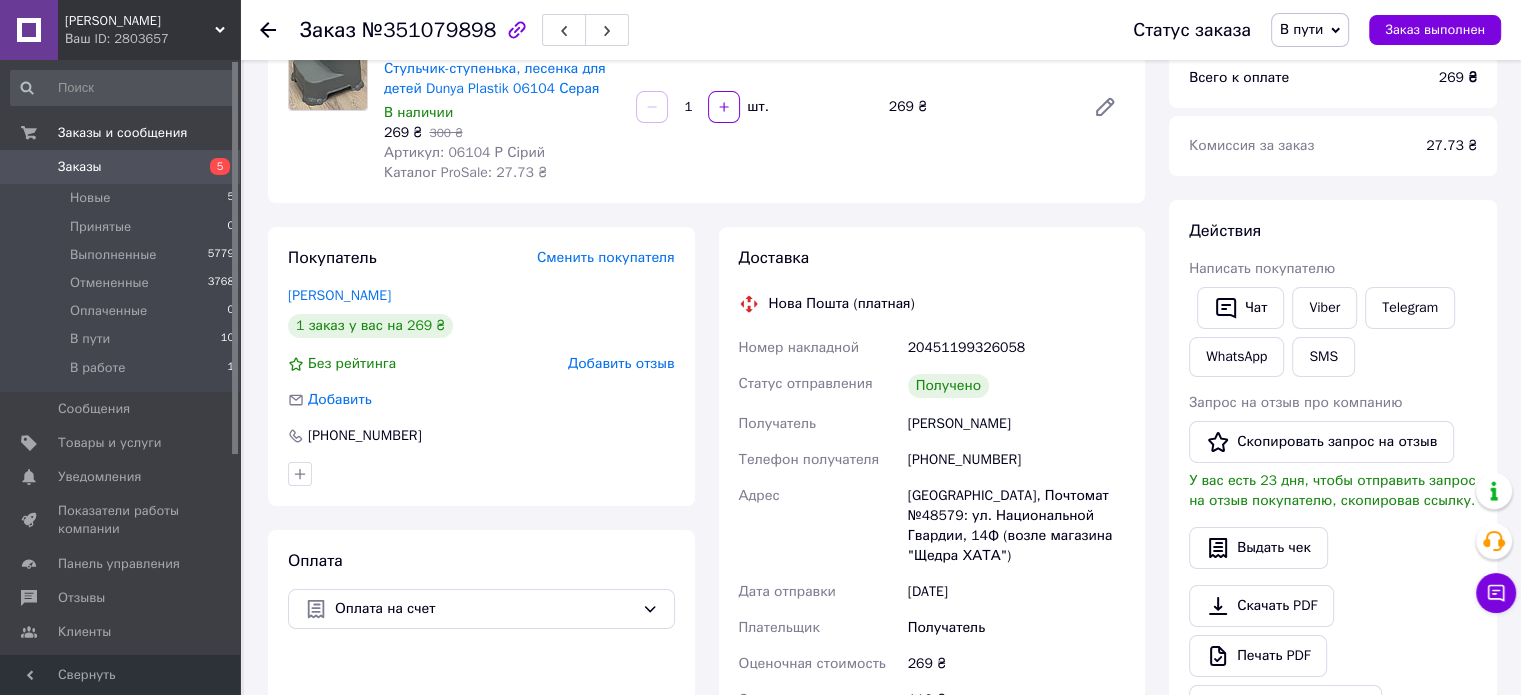 click on "В пути" at bounding box center [1301, 29] 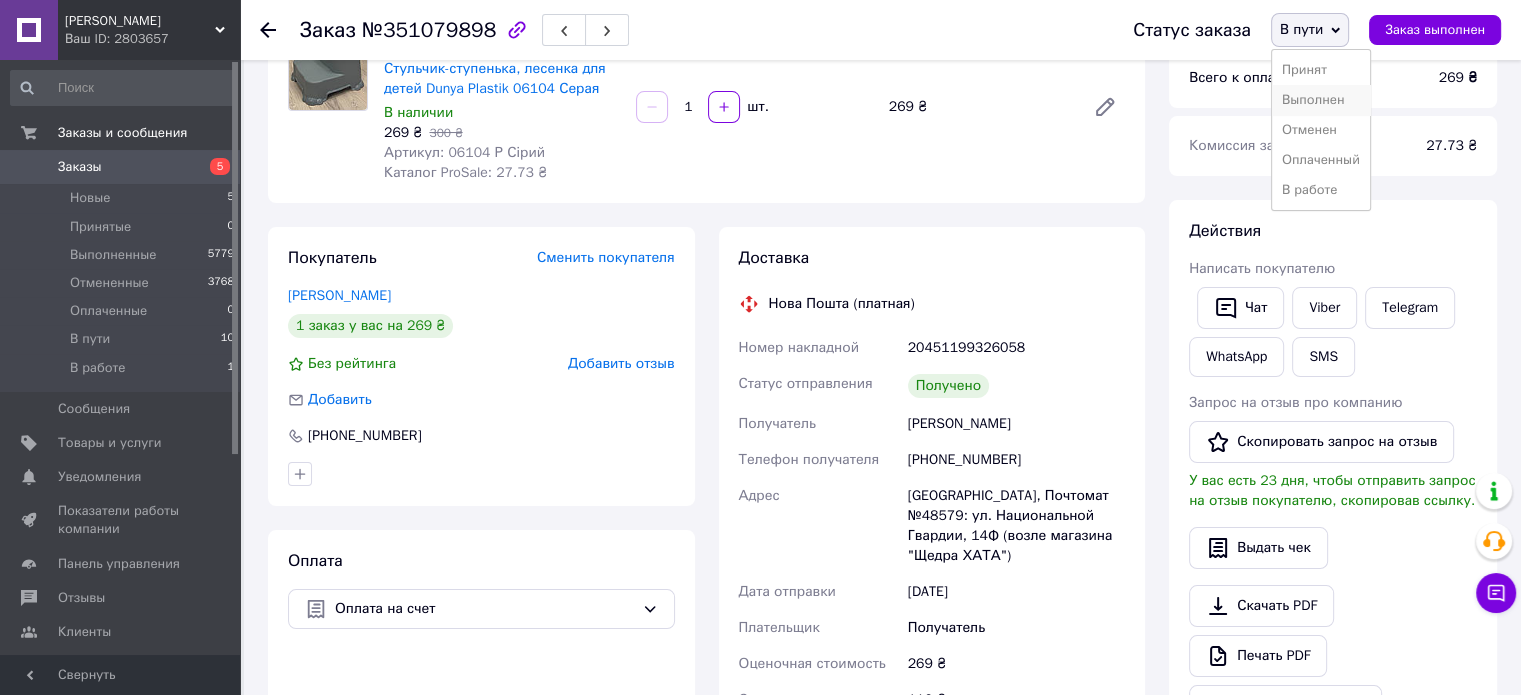 click on "Выполнен" at bounding box center (1321, 100) 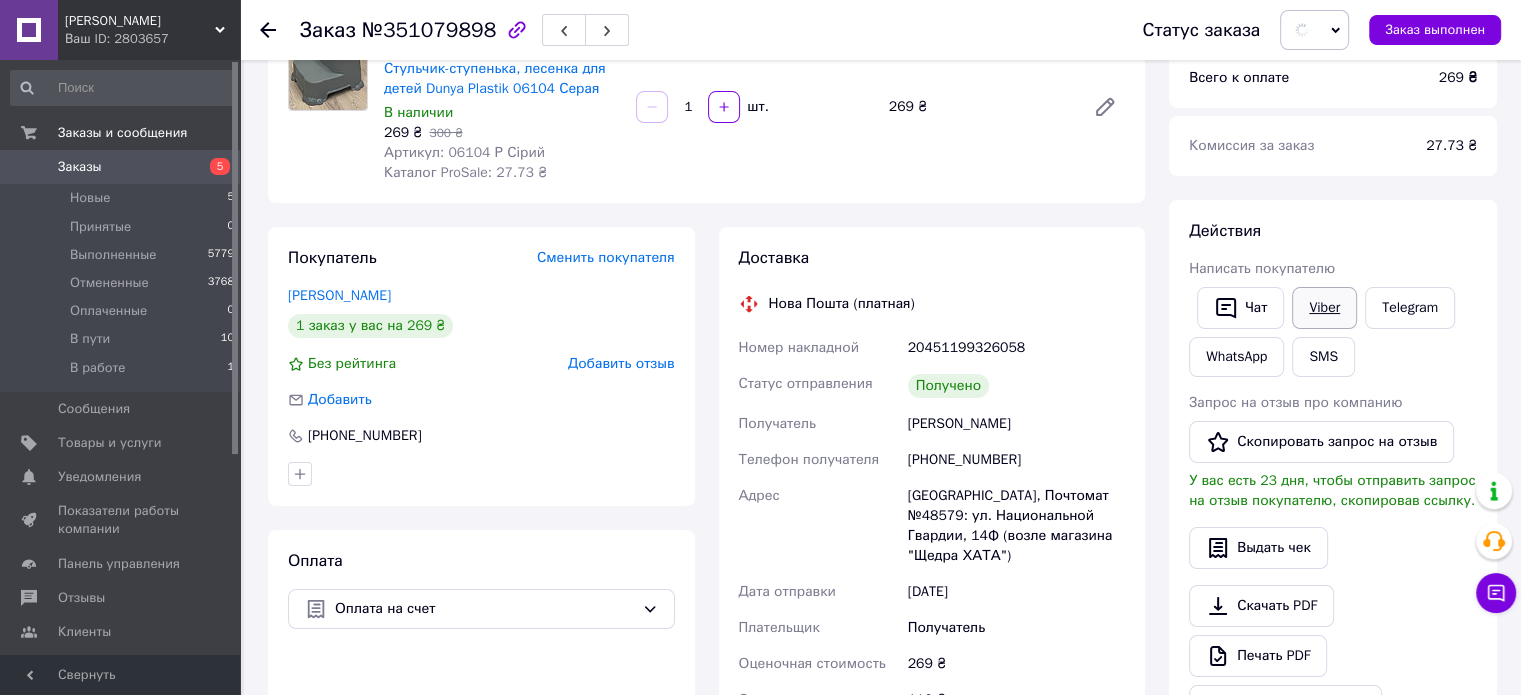 click on "Viber" at bounding box center [1324, 308] 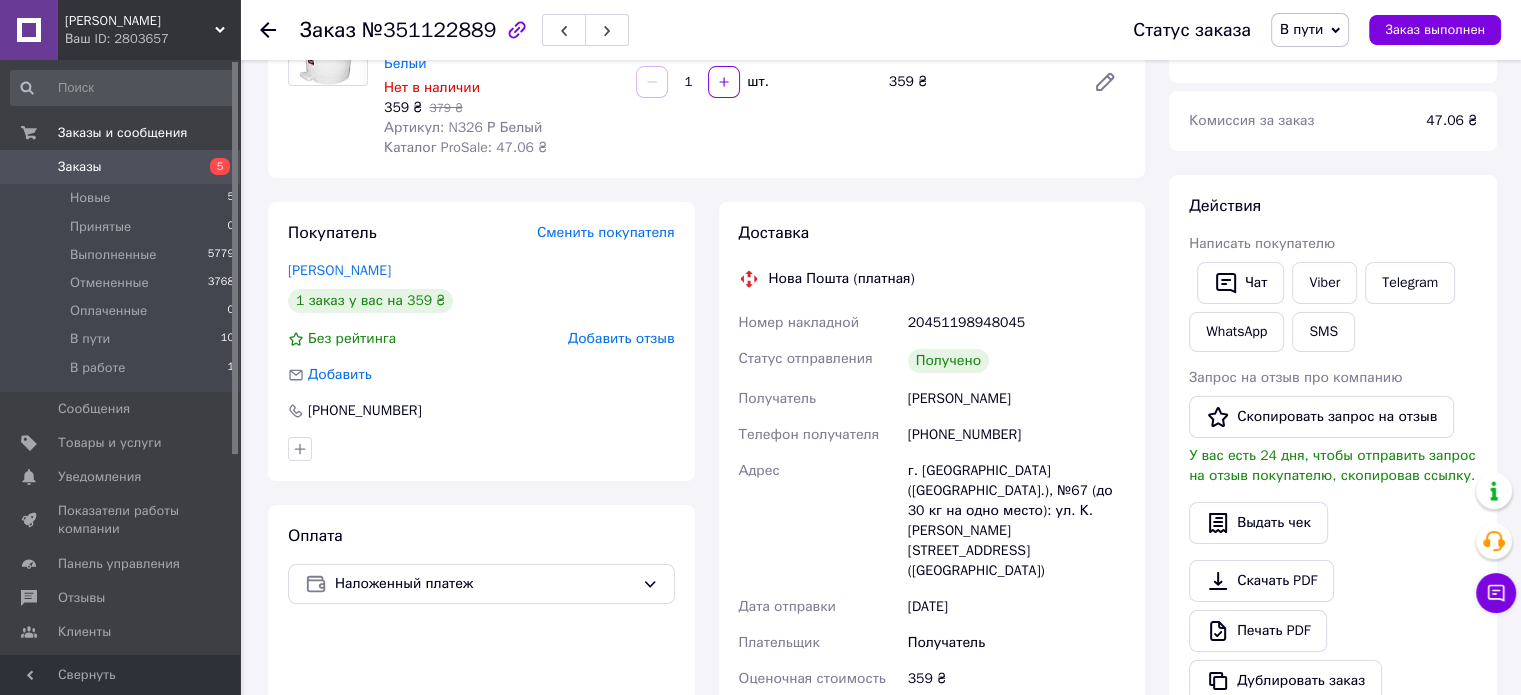 scroll, scrollTop: 300, scrollLeft: 0, axis: vertical 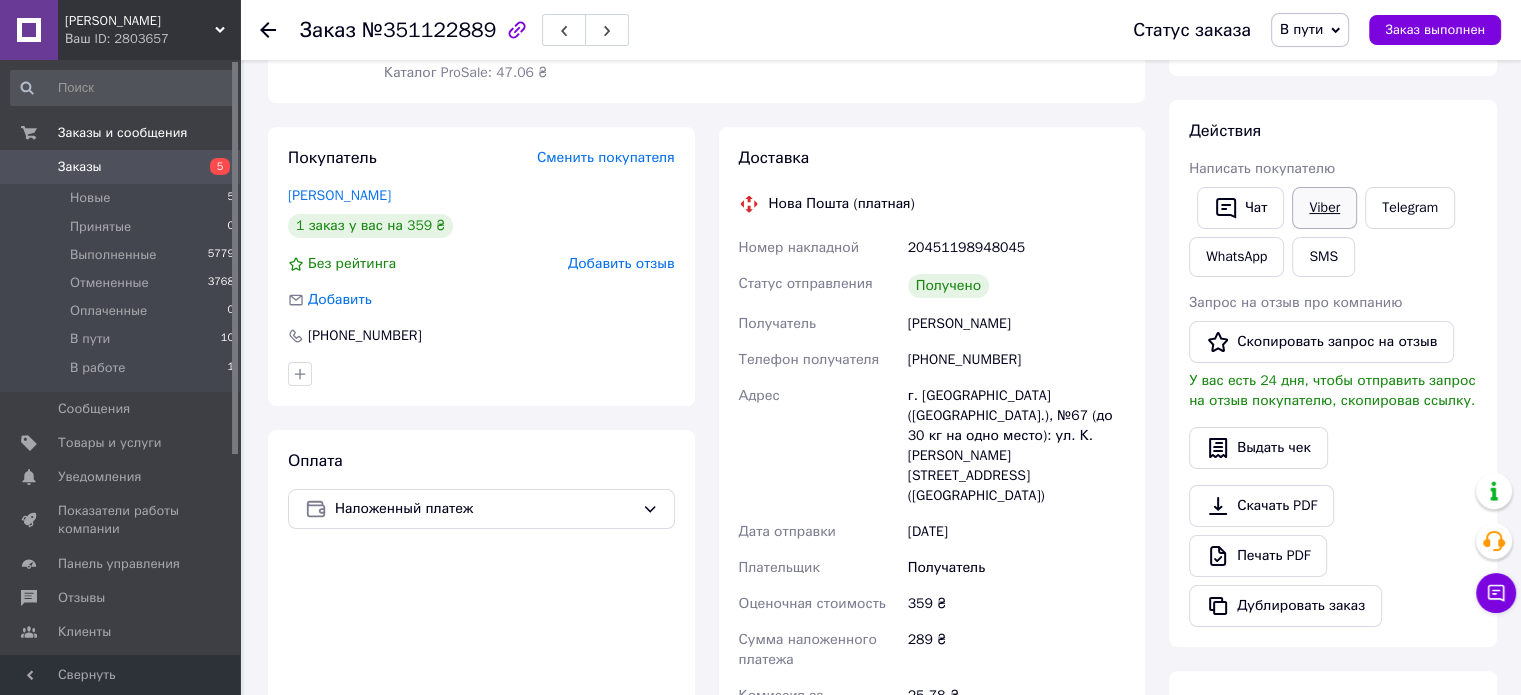 click on "Viber" at bounding box center (1324, 208) 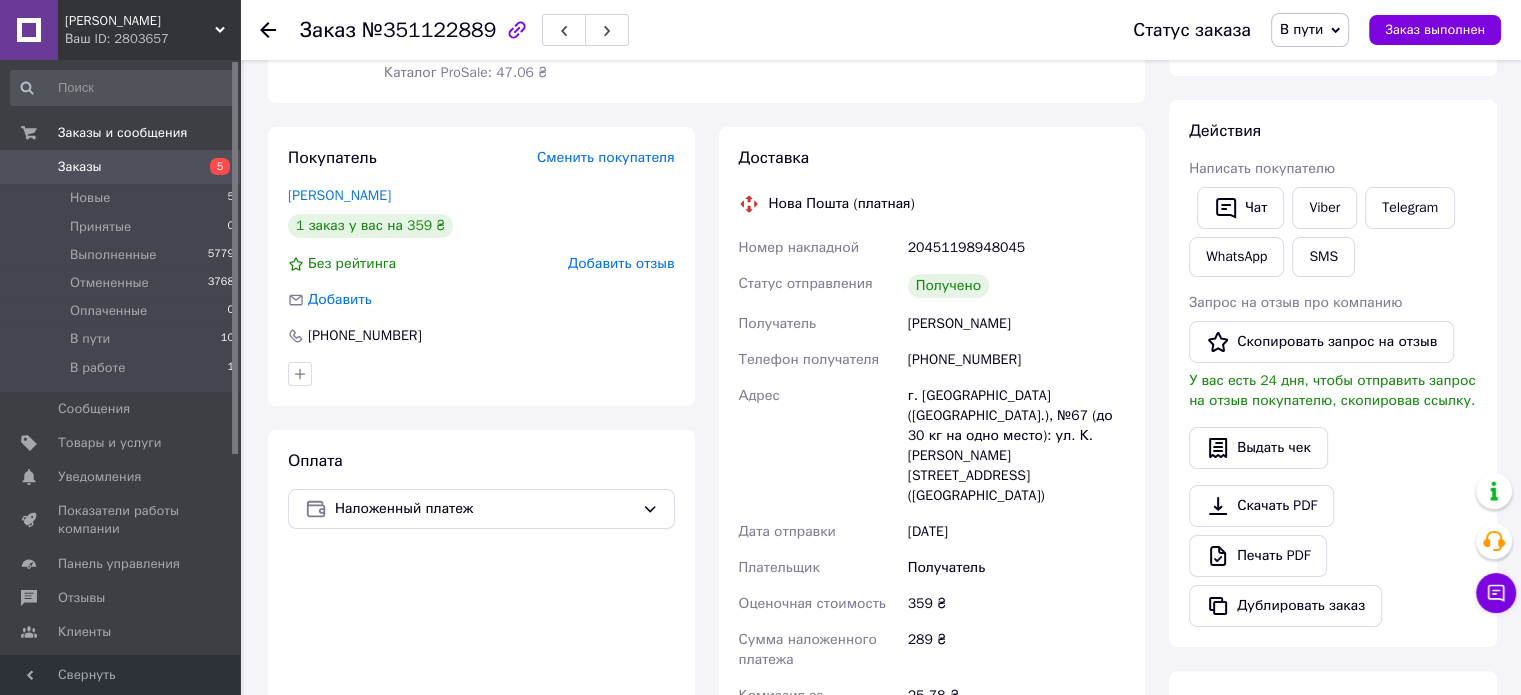 click on "В пути" at bounding box center [1301, 29] 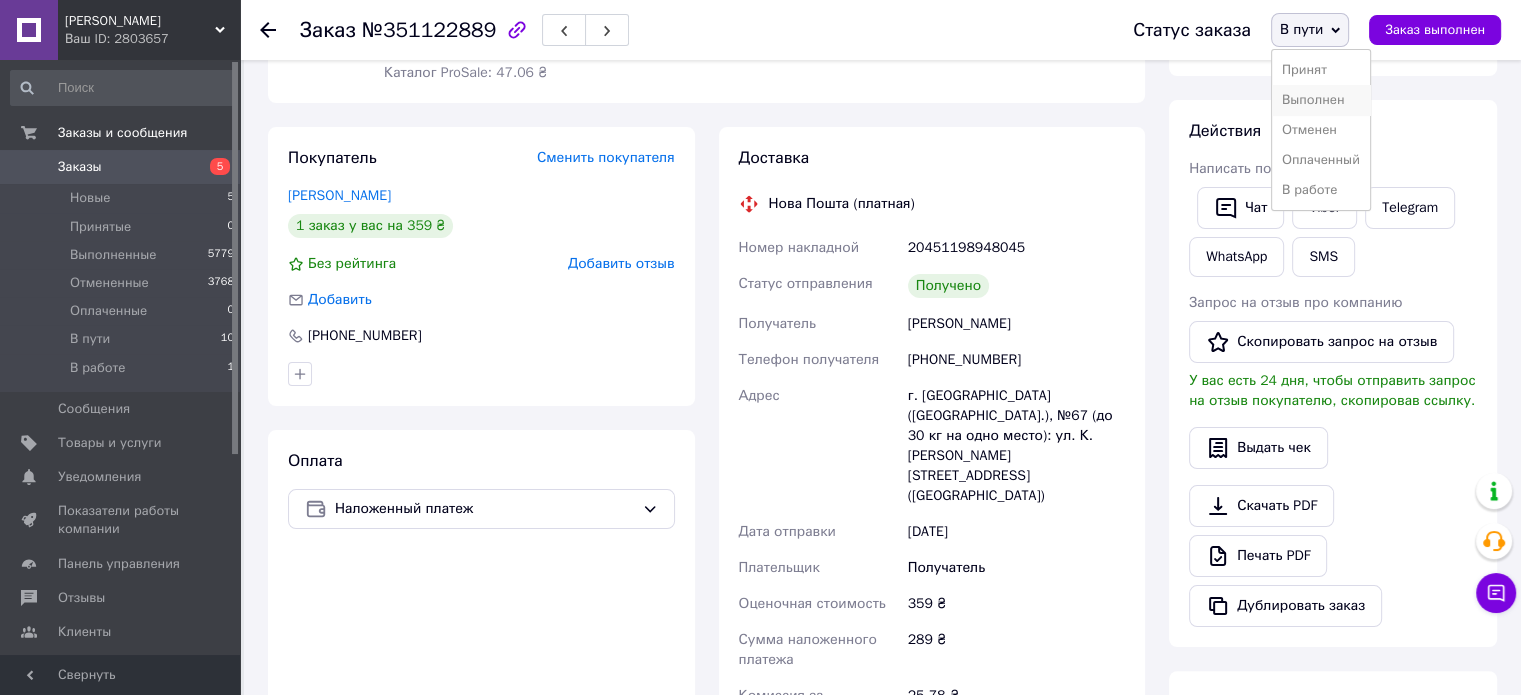 click on "Выполнен" at bounding box center [1321, 100] 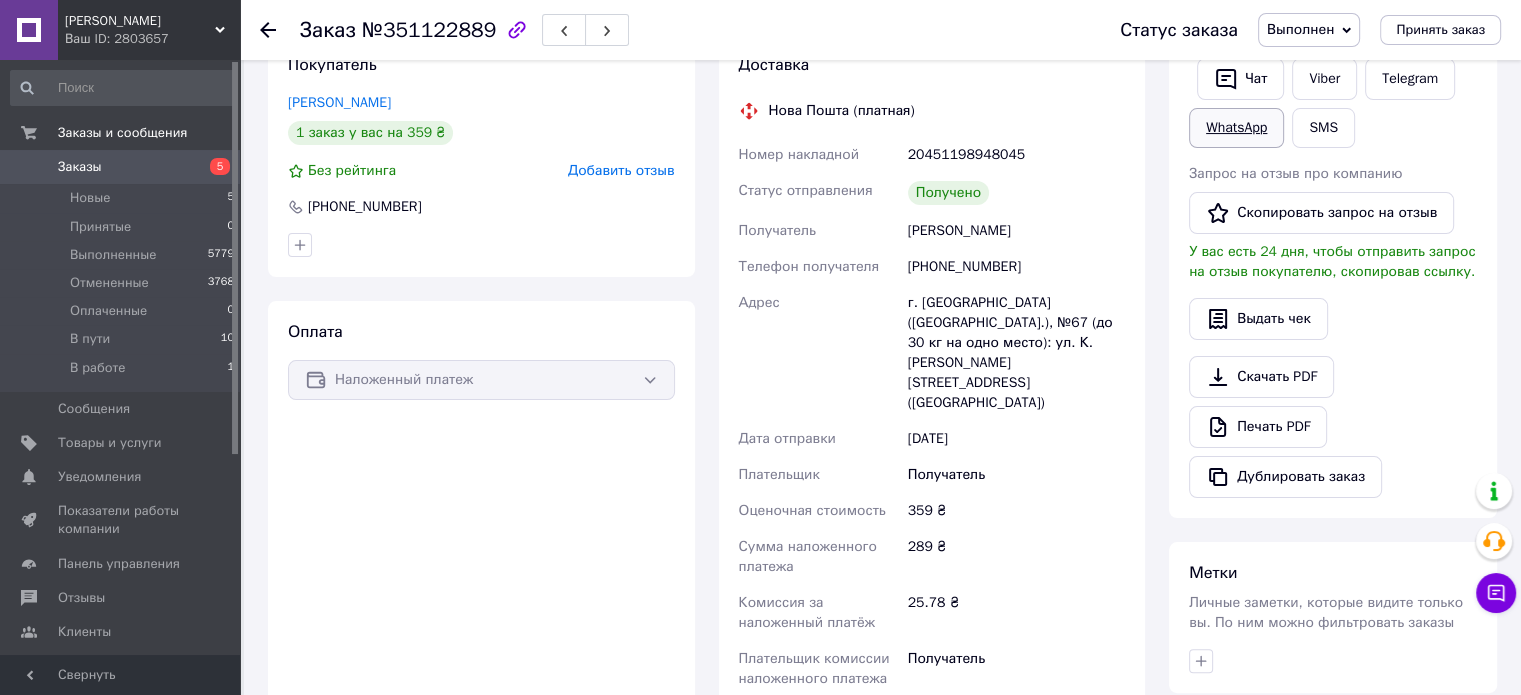 scroll, scrollTop: 400, scrollLeft: 0, axis: vertical 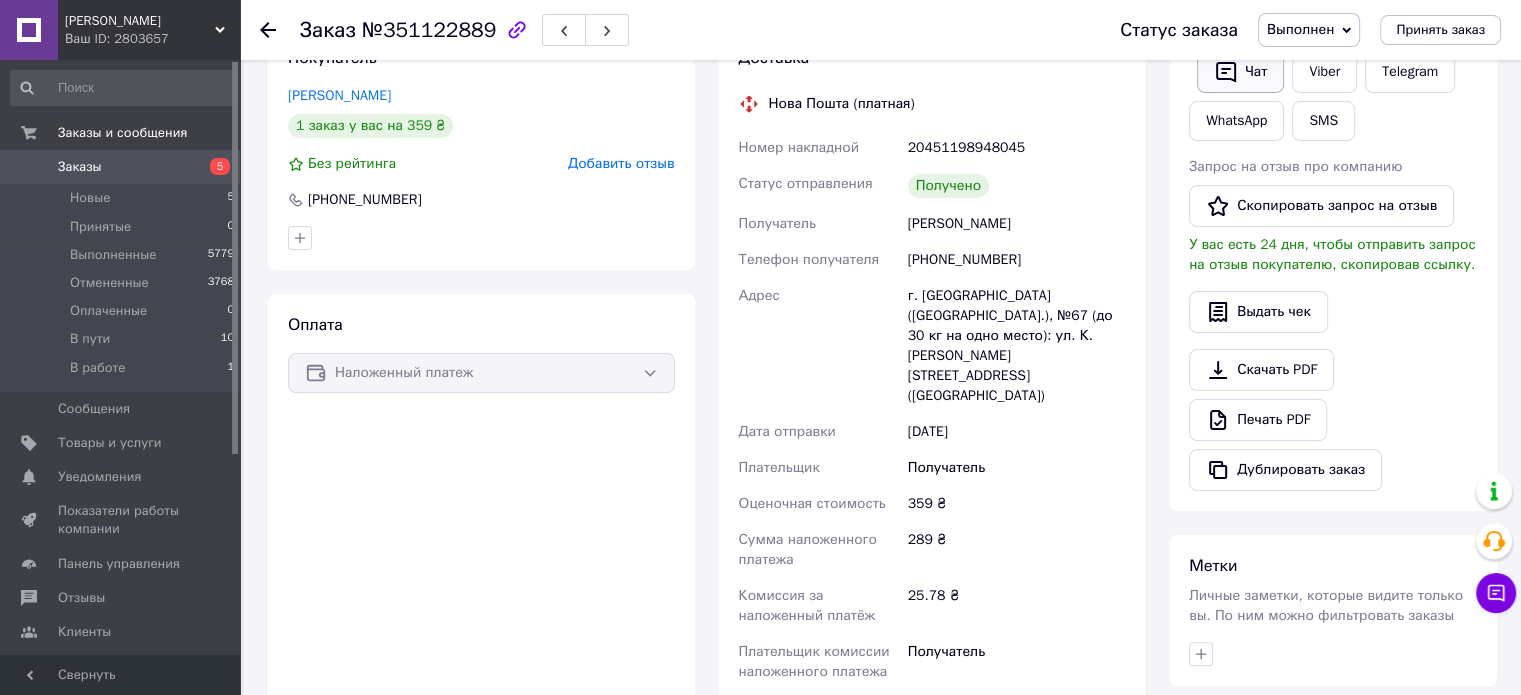 click on "Чат" at bounding box center [1240, 72] 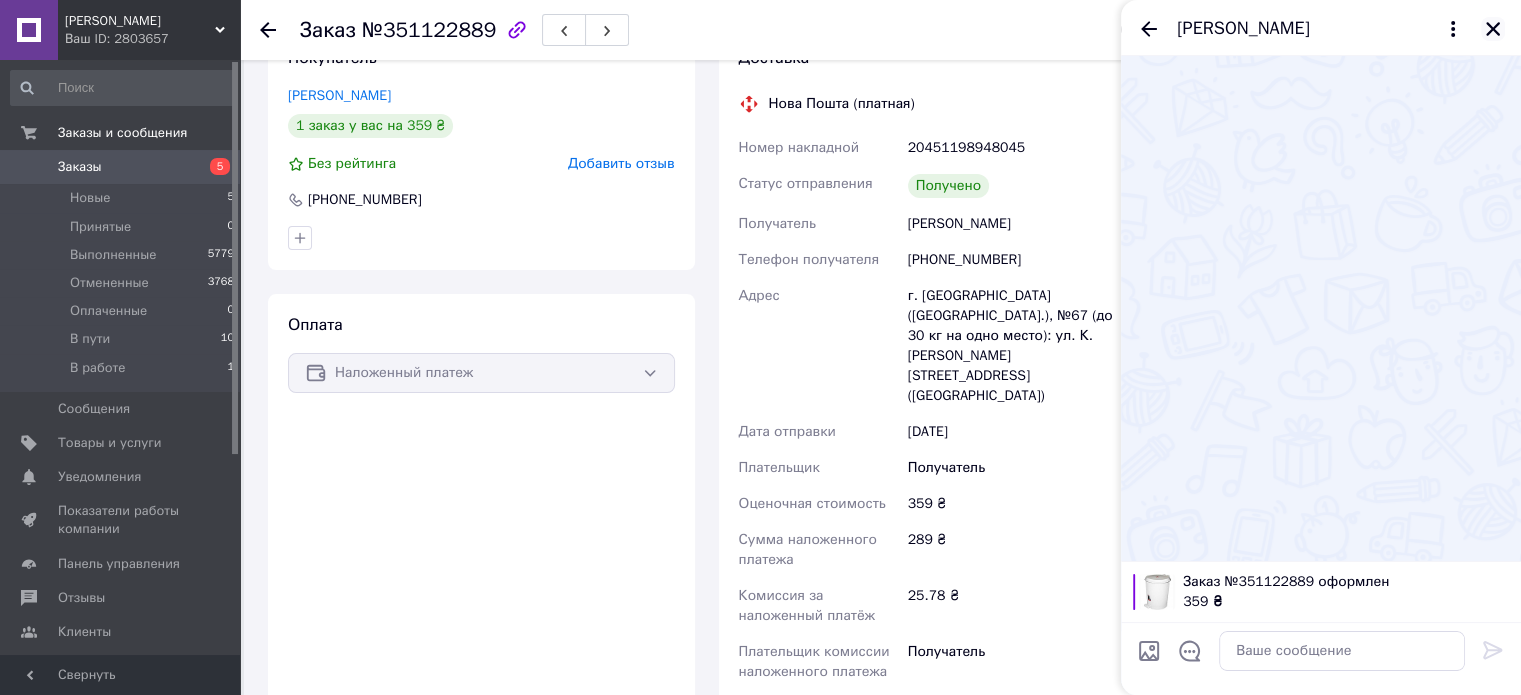 click 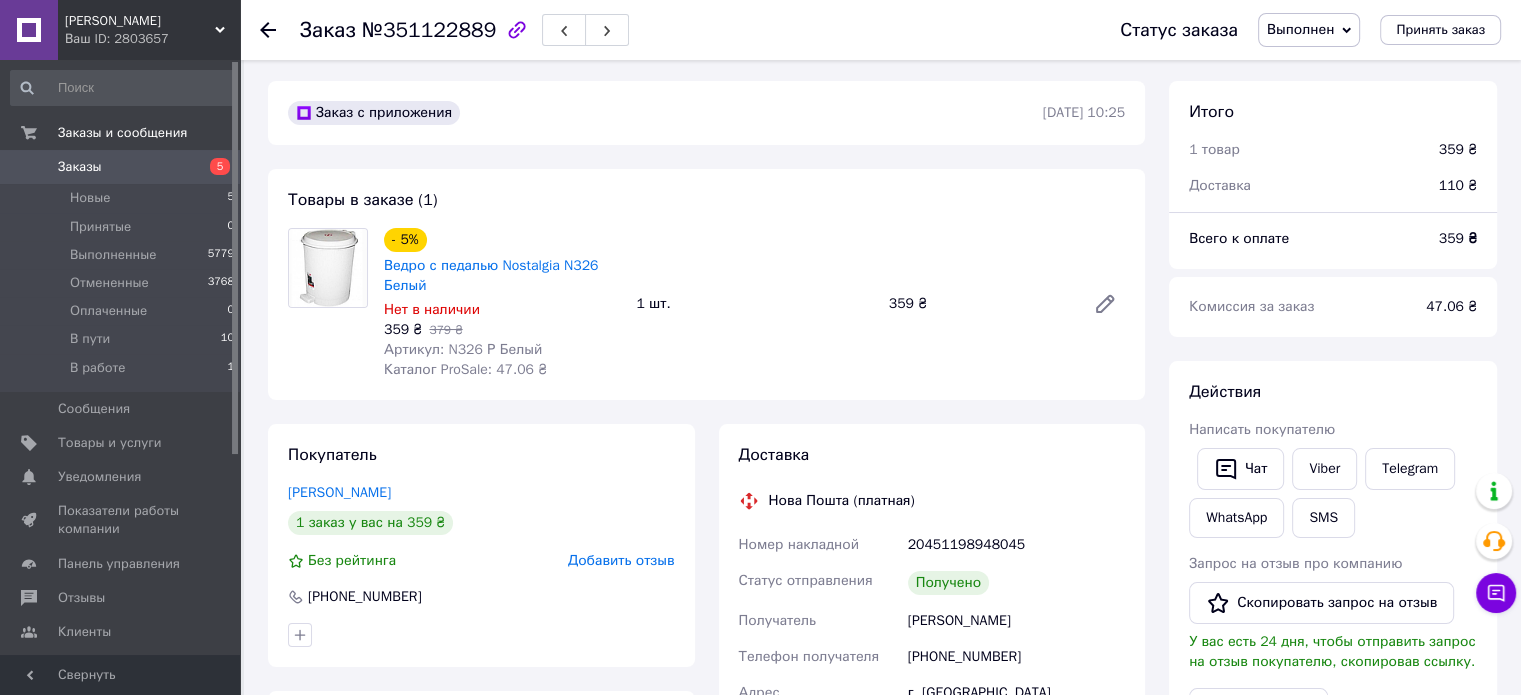scroll, scrollTop: 0, scrollLeft: 0, axis: both 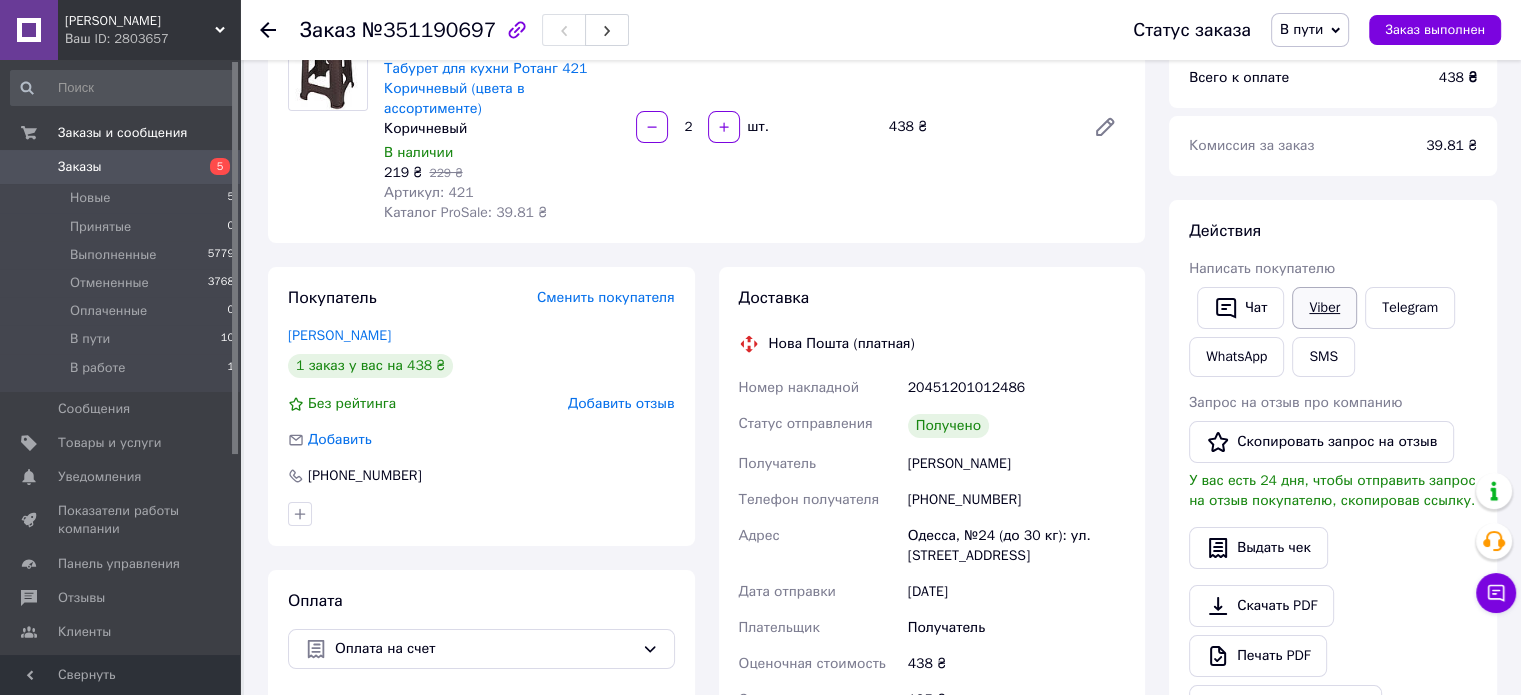 click on "Viber" at bounding box center (1324, 308) 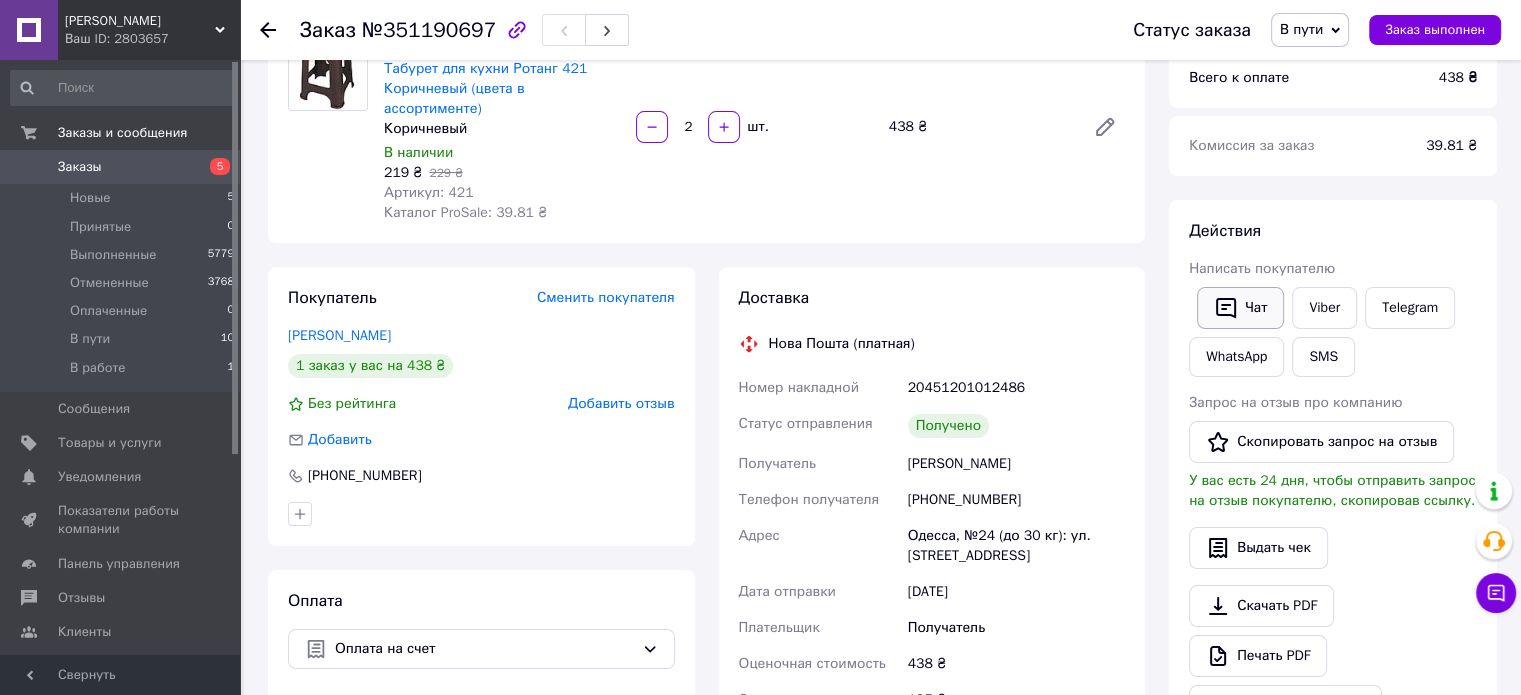 click on "Чат" at bounding box center (1240, 308) 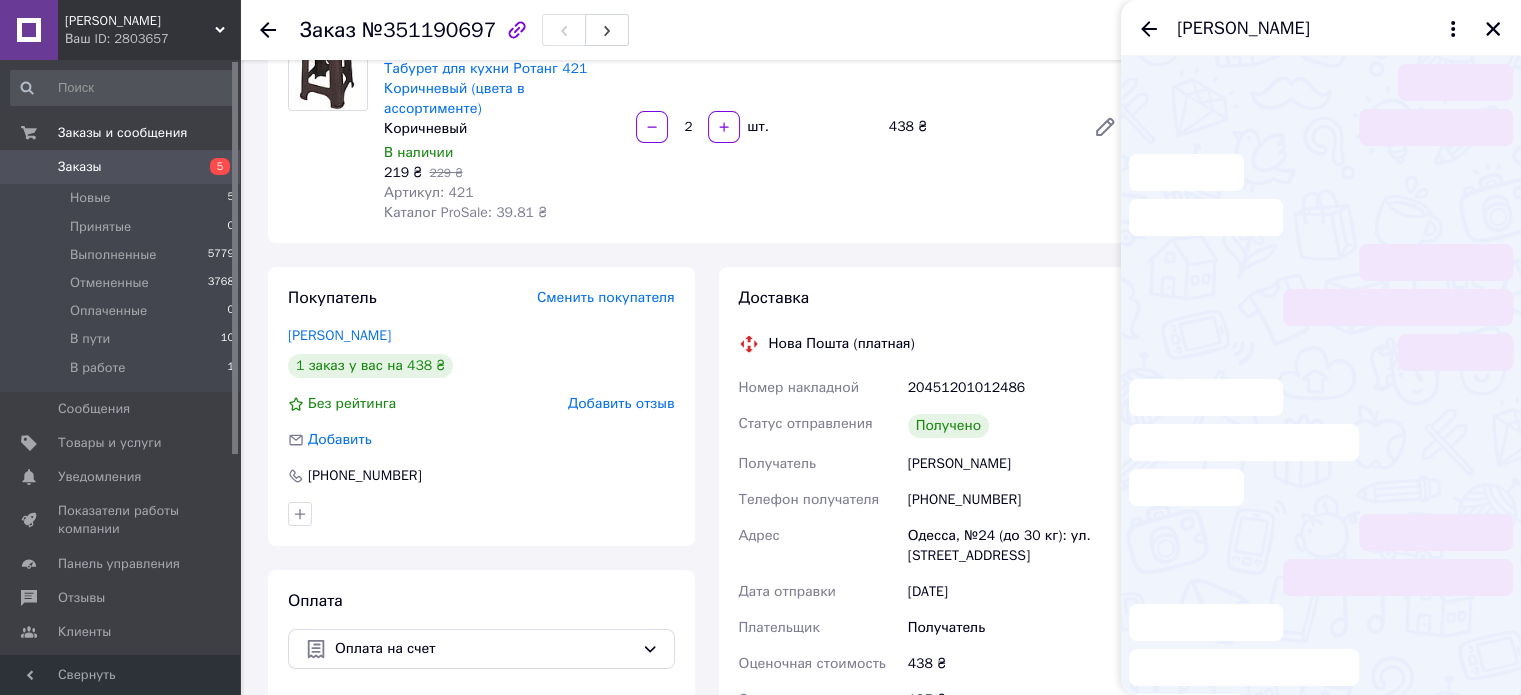 scroll, scrollTop: 1144, scrollLeft: 0, axis: vertical 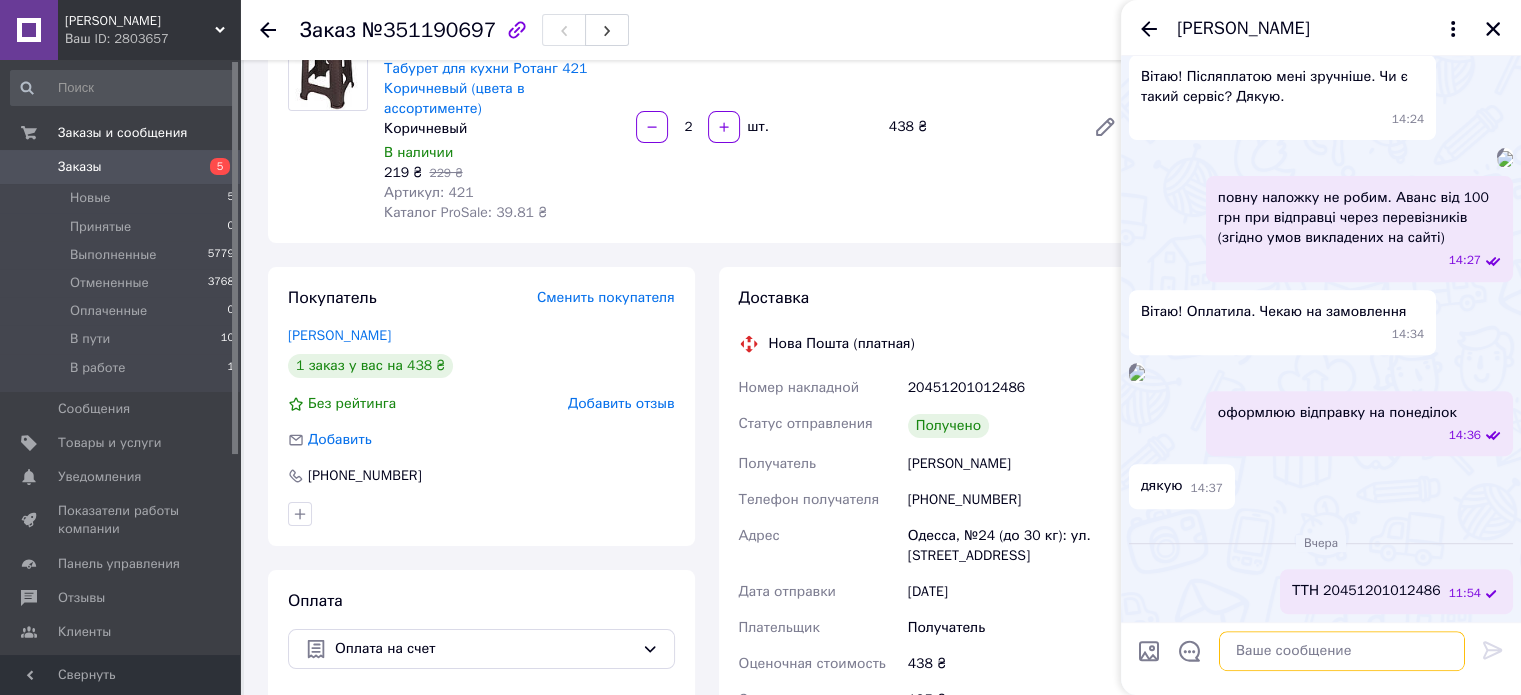 click at bounding box center [1342, 651] 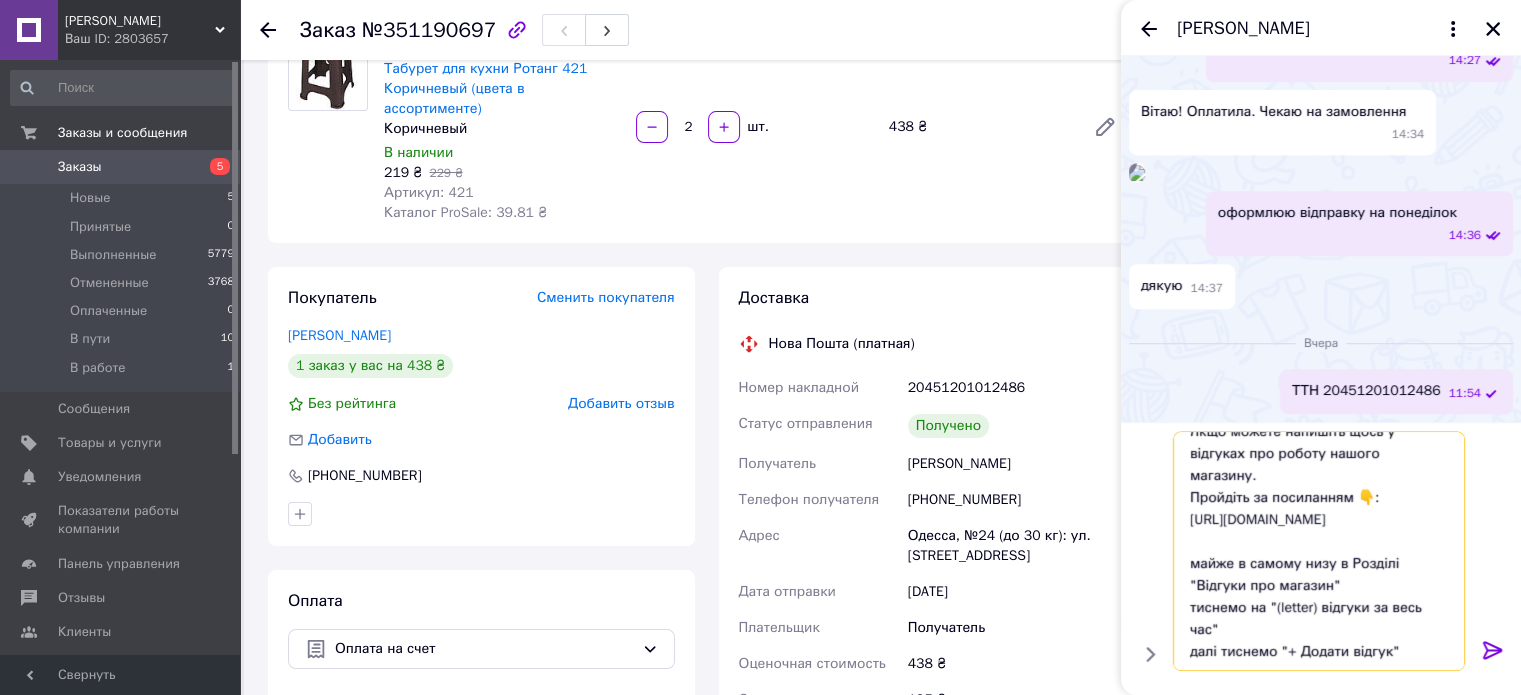 scroll, scrollTop: 64, scrollLeft: 0, axis: vertical 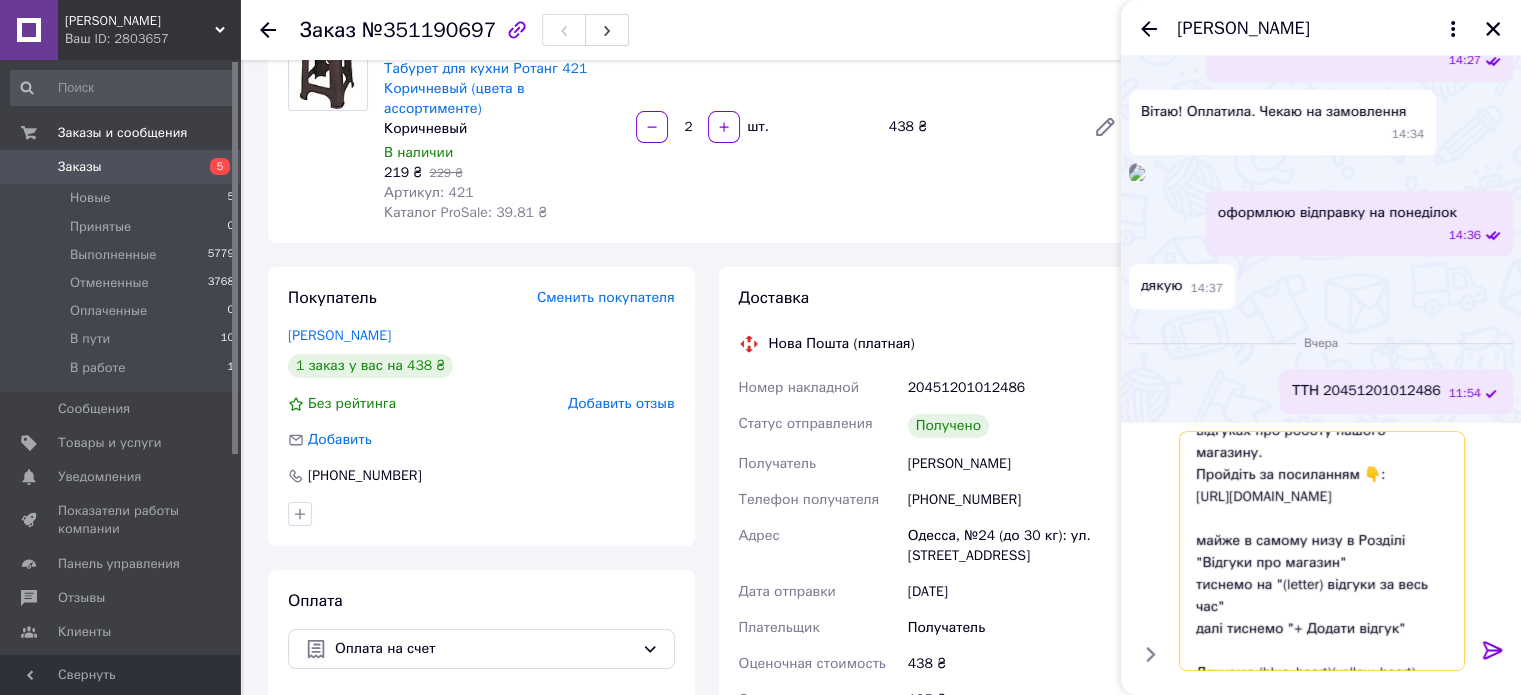 drag, startPoint x: 1248, startPoint y: 649, endPoint x: 1453, endPoint y: 675, distance: 206.6422 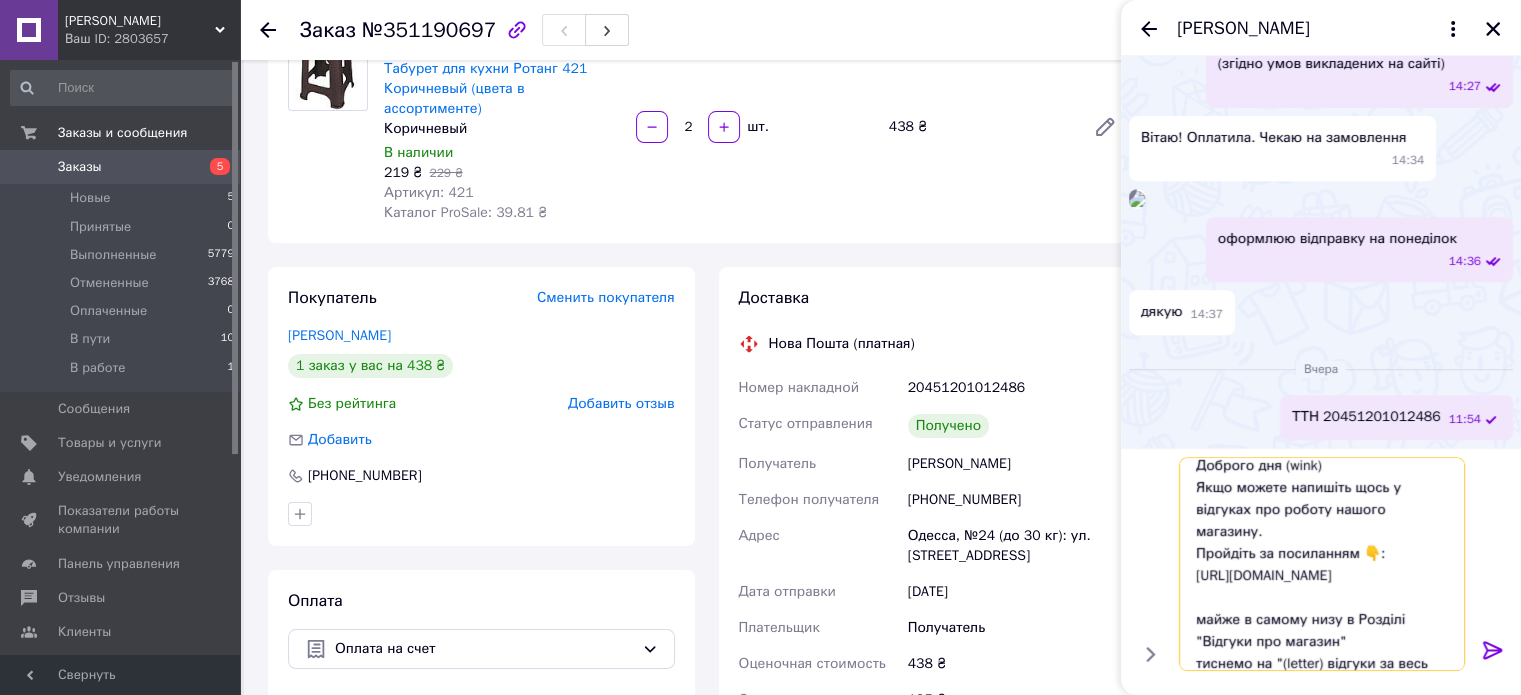 scroll, scrollTop: 0, scrollLeft: 0, axis: both 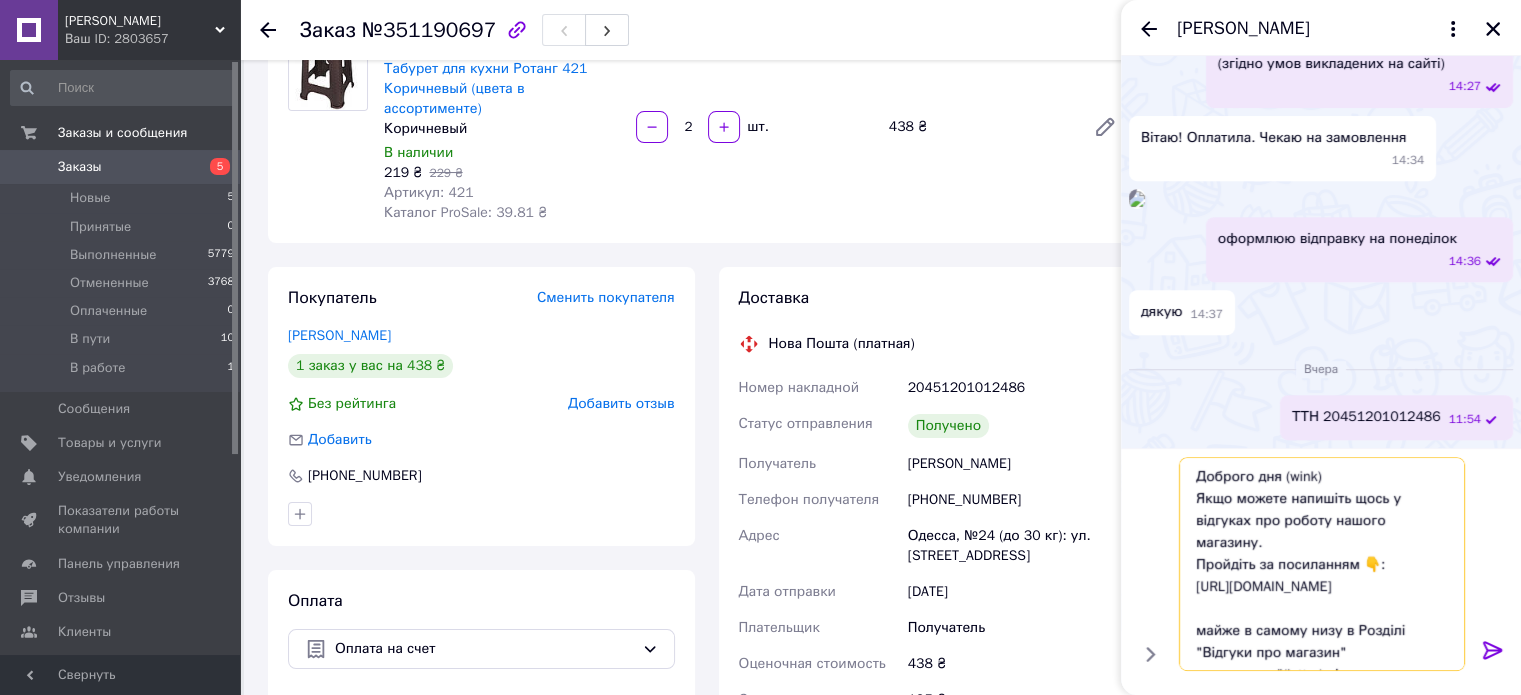 click on "Доброго дня (wink)
Якщо можете напишіть щось у відгуках про роботу нашого магазину.
Пройдіть за посиланням 👇:
https://uamebel.com.ua/
майже в самому низу в Розділі "Відгуки про магазин"
тиснемо на "(letter) відгуки за весь час"
далі тиснемо "+ Додати відгук"
Дякуємо" at bounding box center [1322, 564] 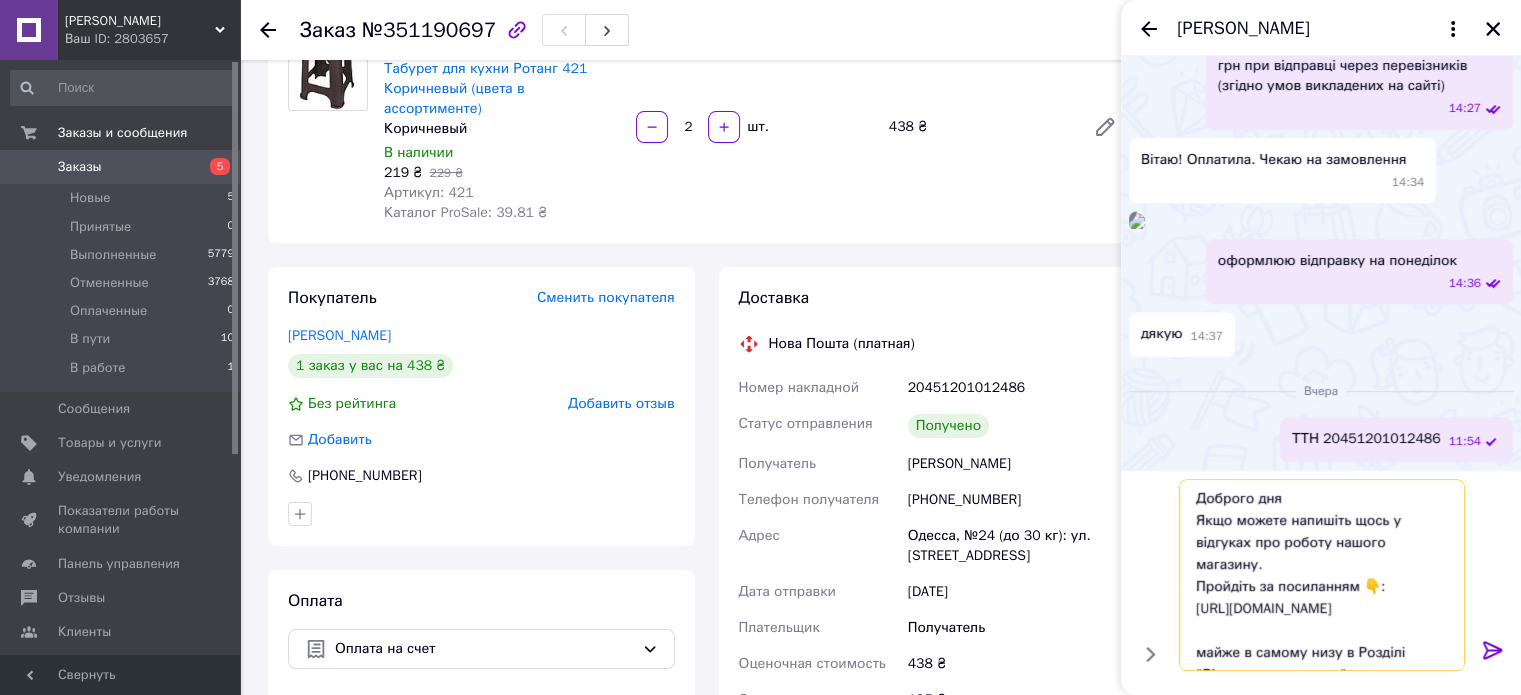 scroll, scrollTop: 1296, scrollLeft: 0, axis: vertical 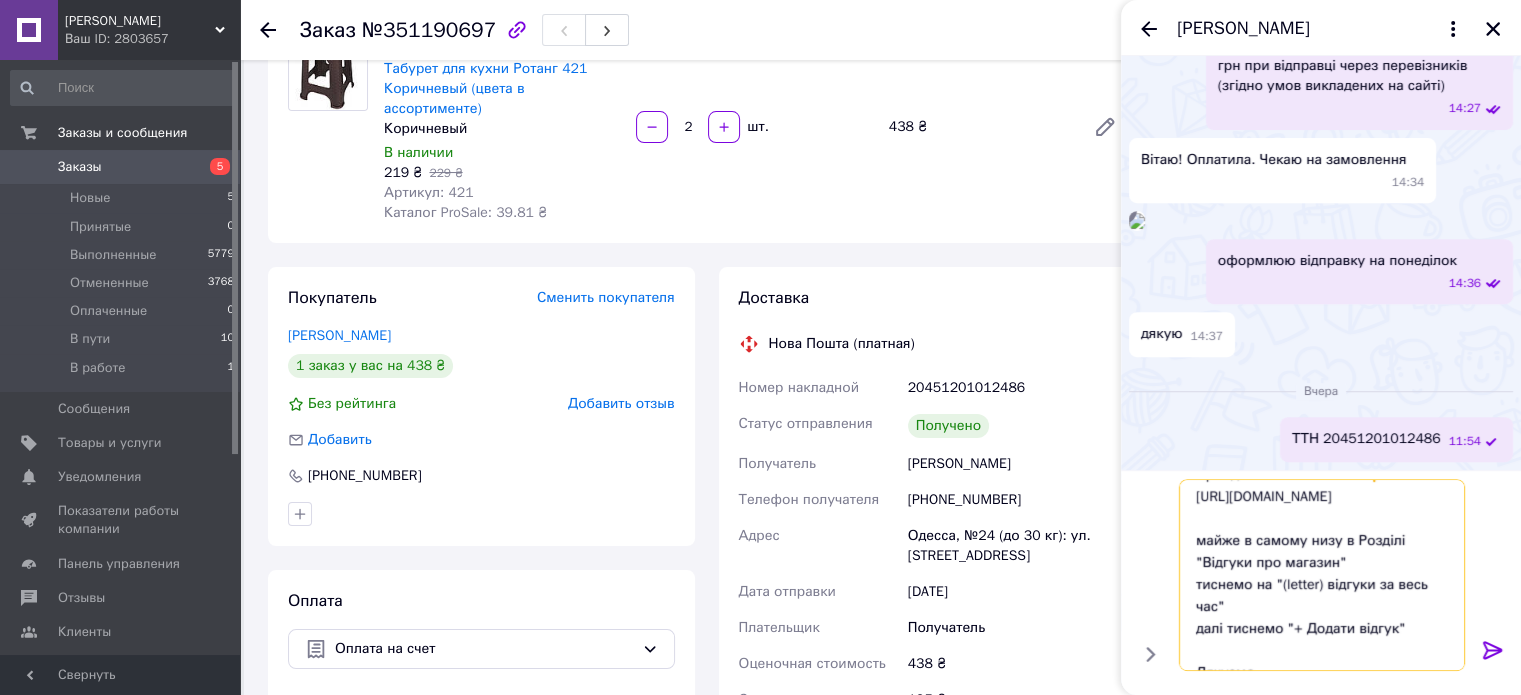 type on "Доброго дня
Якщо можете напишіть щось у відгуках про роботу нашого магазину.
Пройдіть за посиланням 👇:
https://uamebel.com.ua/
майже в самому низу в Розділі "Відгуки про магазин"
тиснемо на "(letter) відгуки за весь час"
далі тиснемо "+ Додати відгук"
Дякуємо" 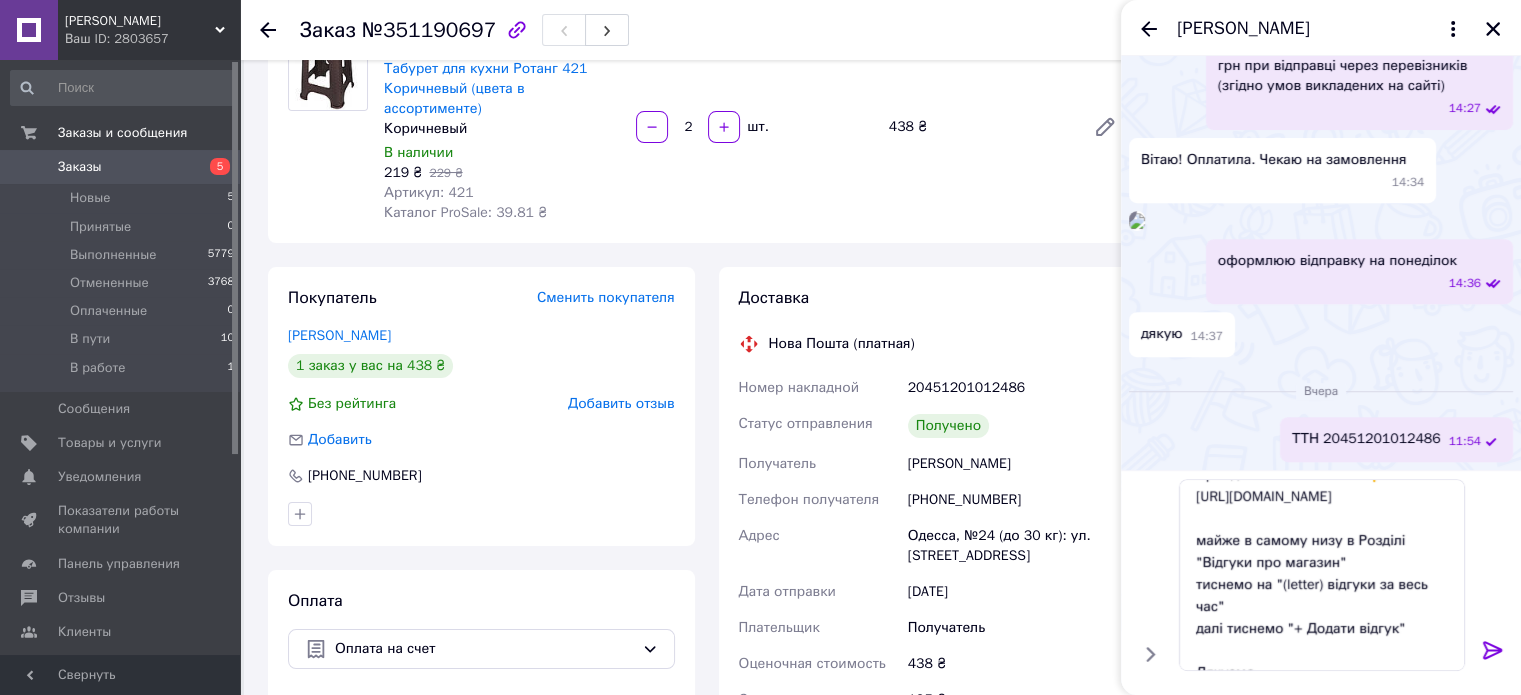 click 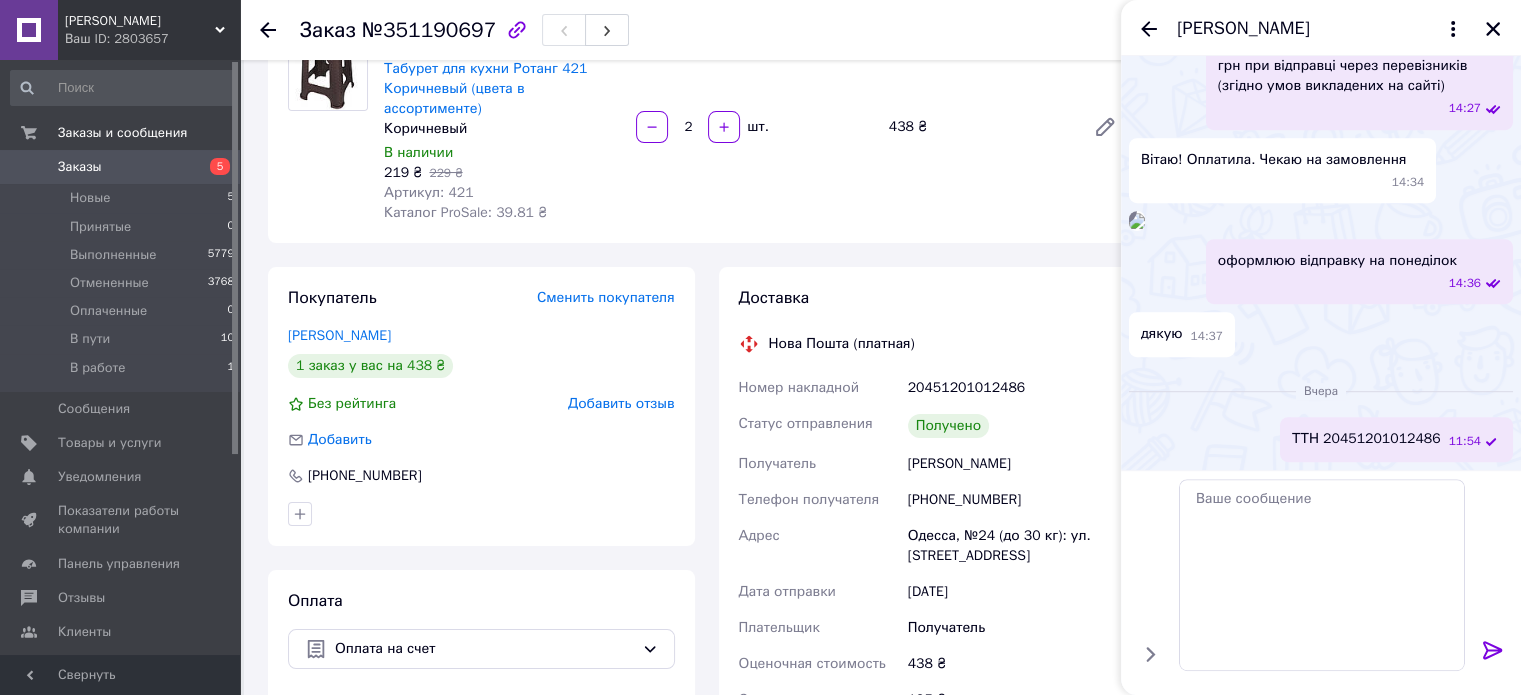 scroll, scrollTop: 0, scrollLeft: 0, axis: both 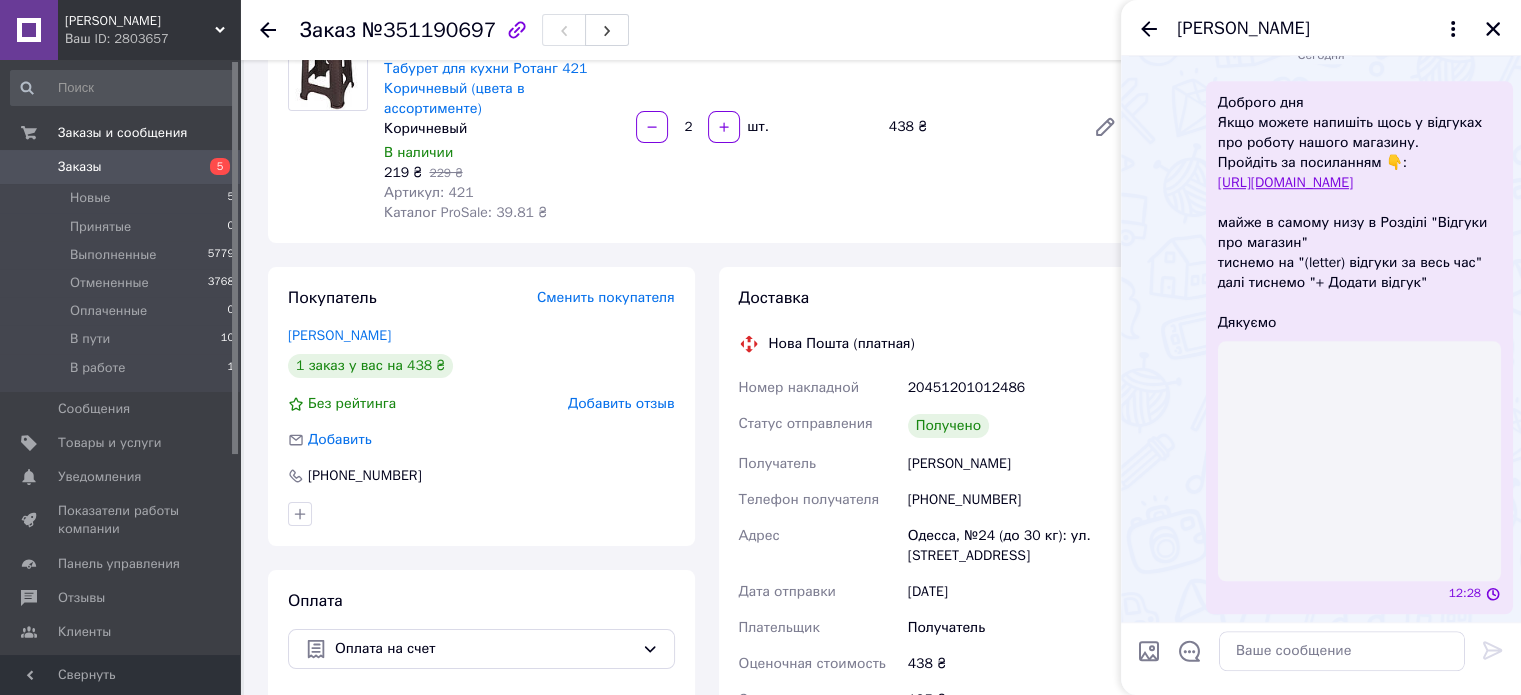 click on "Доброго дня Якщо можете напишіть щось у відгуках про роботу нашого магазину. Пройдіть за посиланням 👇:  https://uamebel.com.ua/ майже в самому низу в Розділі "Відгуки про магазин"  тиснемо на "(letter) відгуки за весь час"  далі тиснемо "+ Додати відгук" Дякуємо" at bounding box center [1359, 213] 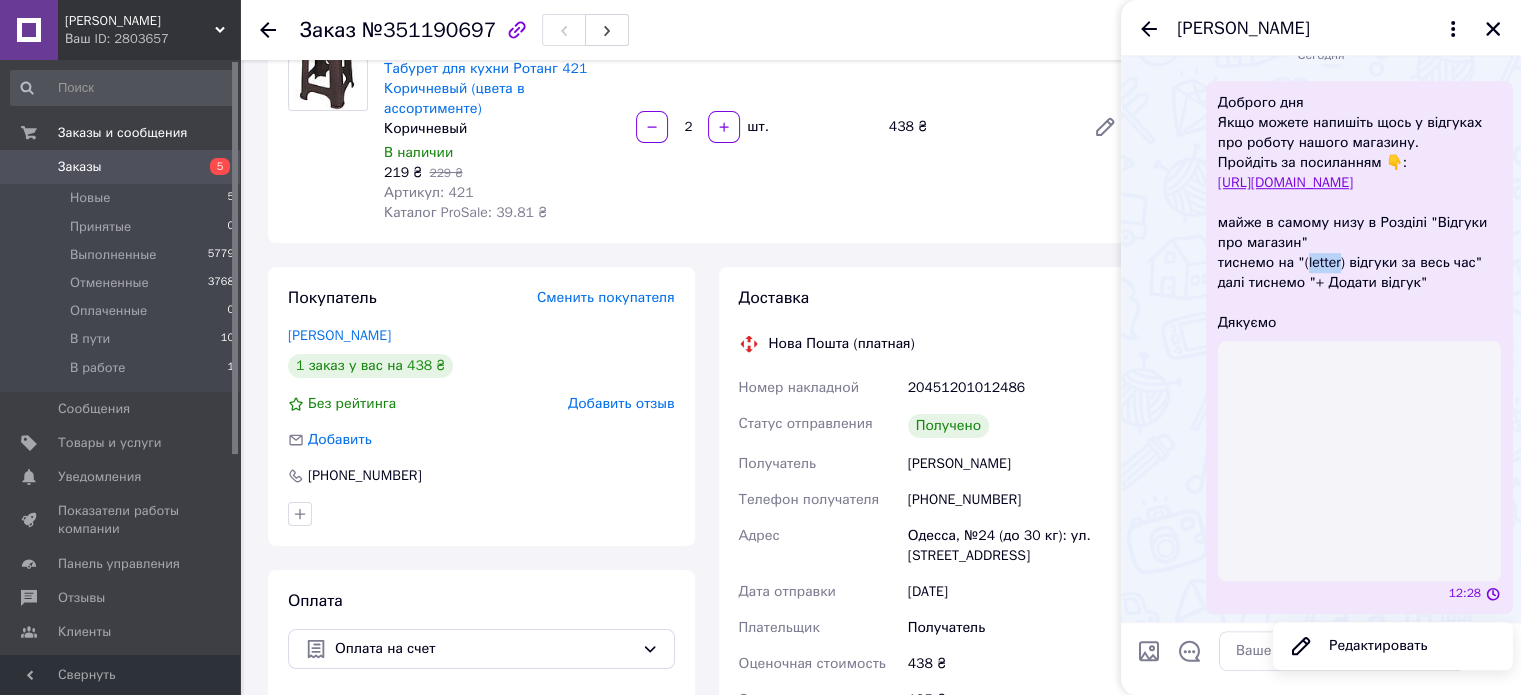 scroll, scrollTop: 1650, scrollLeft: 0, axis: vertical 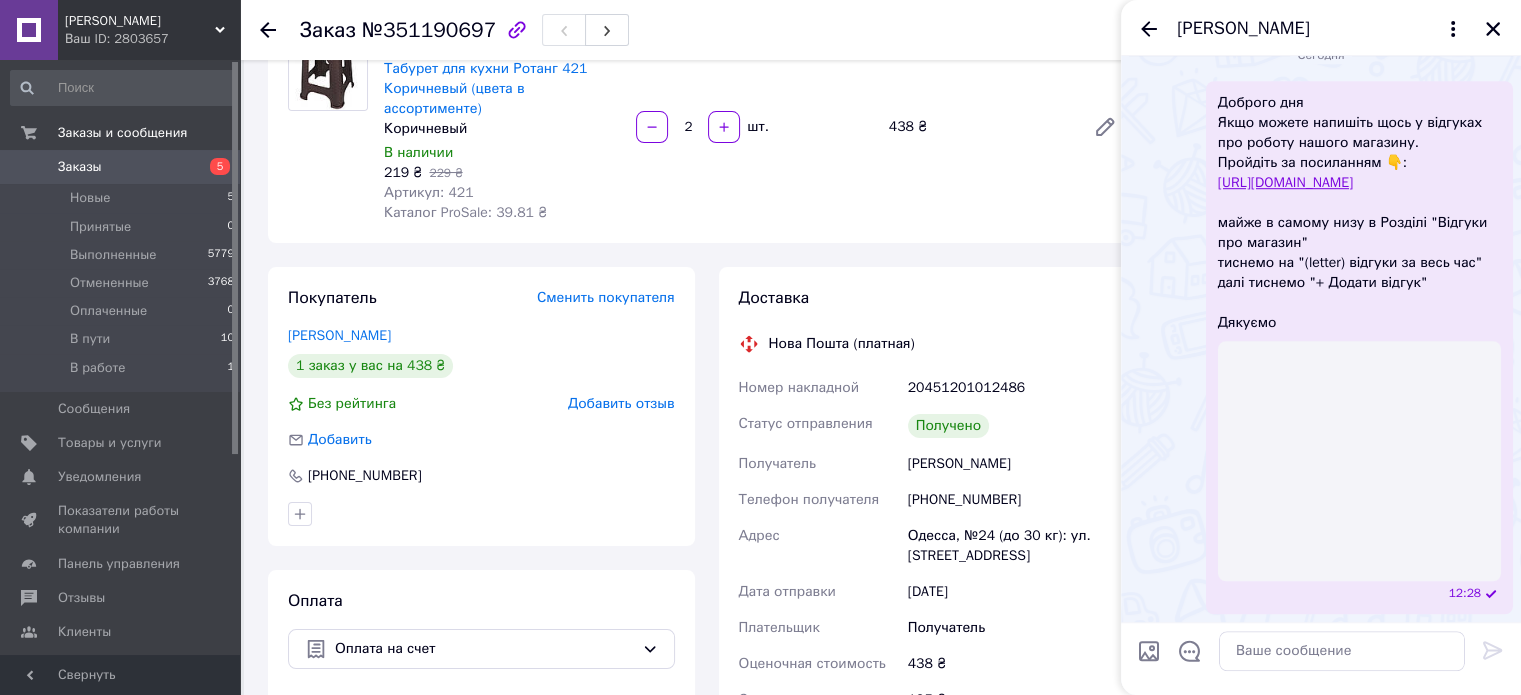 click on "Доброго дня Якщо можете напишіть щось у відгуках про роботу нашого магазину. Пройдіть за посиланням 👇:  https://uamebel.com.ua/ майже в самому низу в Розділі "Відгуки про магазин"  тиснемо на "(letter) відгуки за весь час"  далі тиснемо "+ Додати відгук" Дякуємо" at bounding box center (1359, 213) 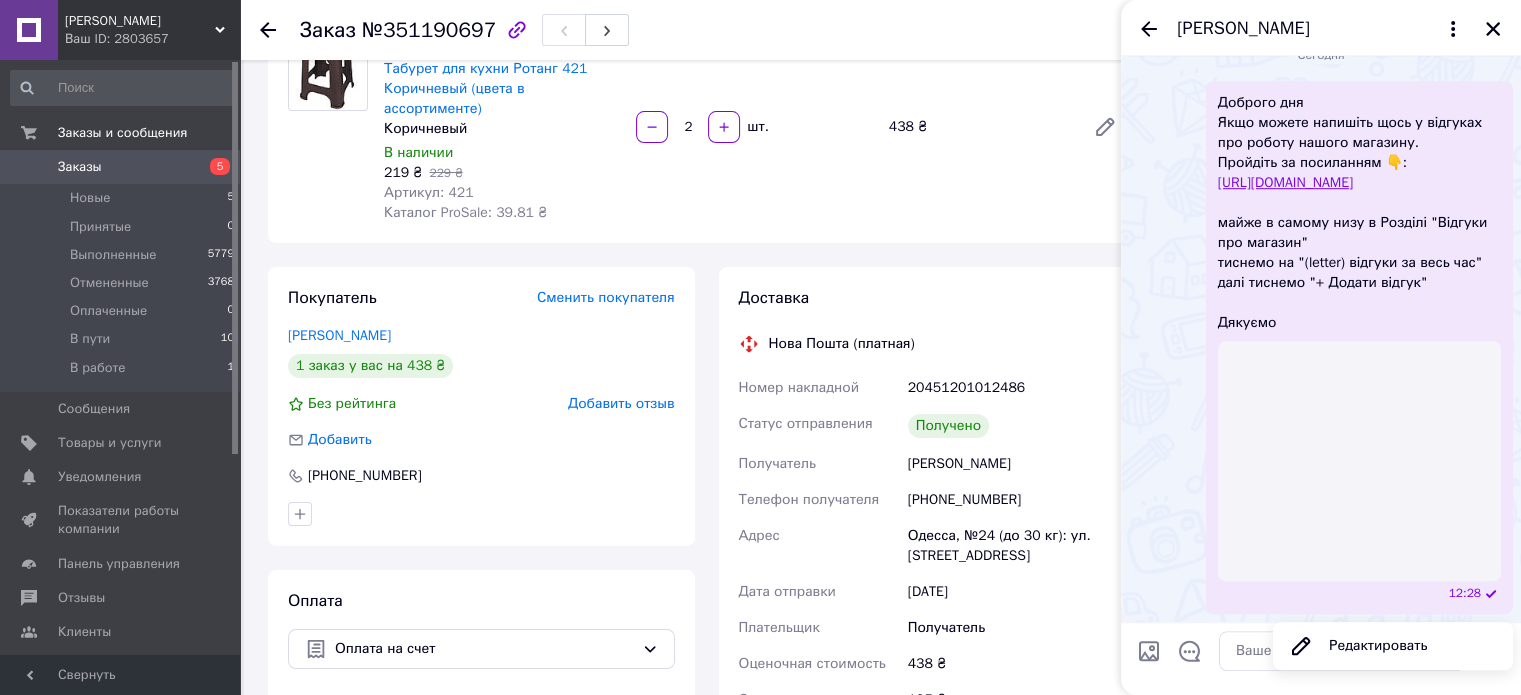 click on "Доброго дня Якщо можете напишіть щось у відгуках про роботу нашого магазину. Пройдіть за посиланням 👇:  https://uamebel.com.ua/ майже в самому низу в Розділі "Відгуки про магазин"  тиснемо на "(letter) відгуки за весь час"  далі тиснемо "+ Додати відгук" Дякуємо" at bounding box center (1359, 213) 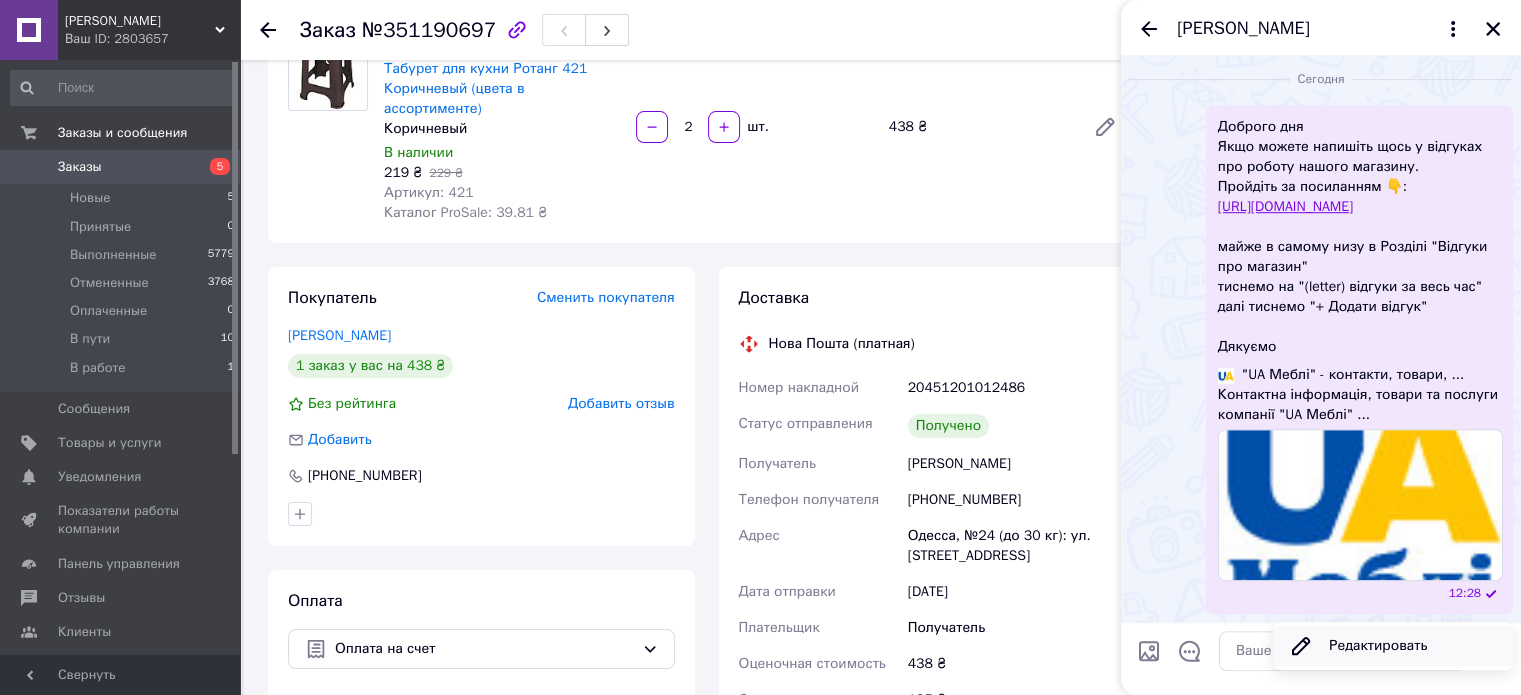 click on "Редактировать" at bounding box center [1393, 646] 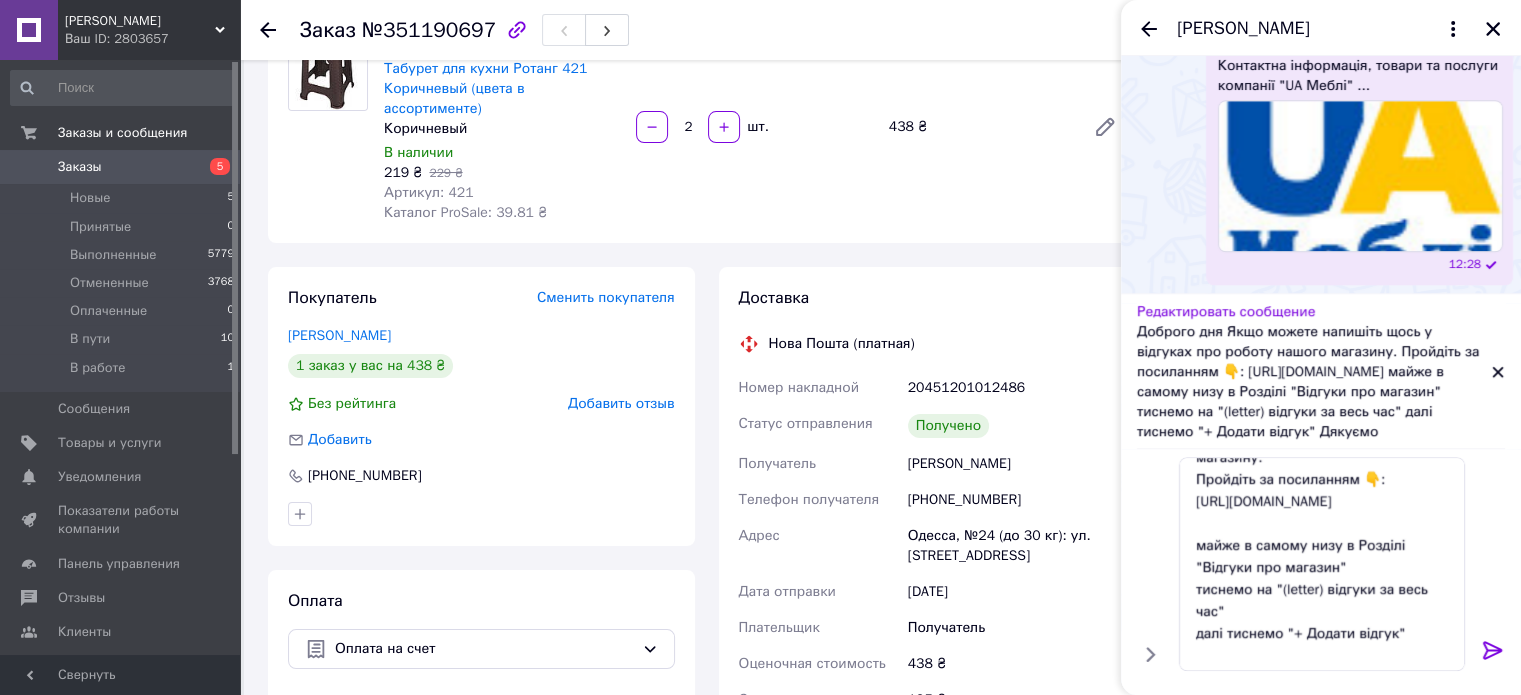scroll, scrollTop: 89, scrollLeft: 0, axis: vertical 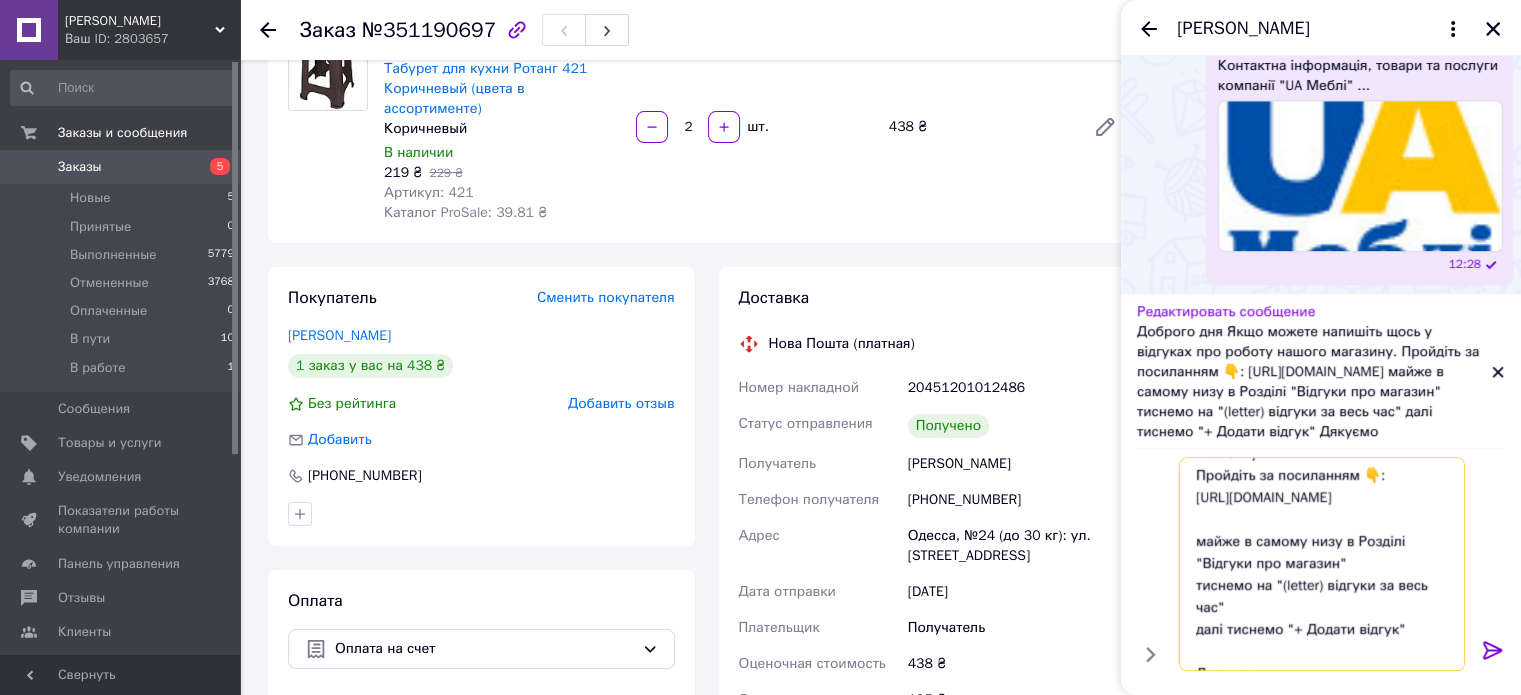 drag, startPoint x: 1277, startPoint y: 567, endPoint x: 1320, endPoint y: 567, distance: 43 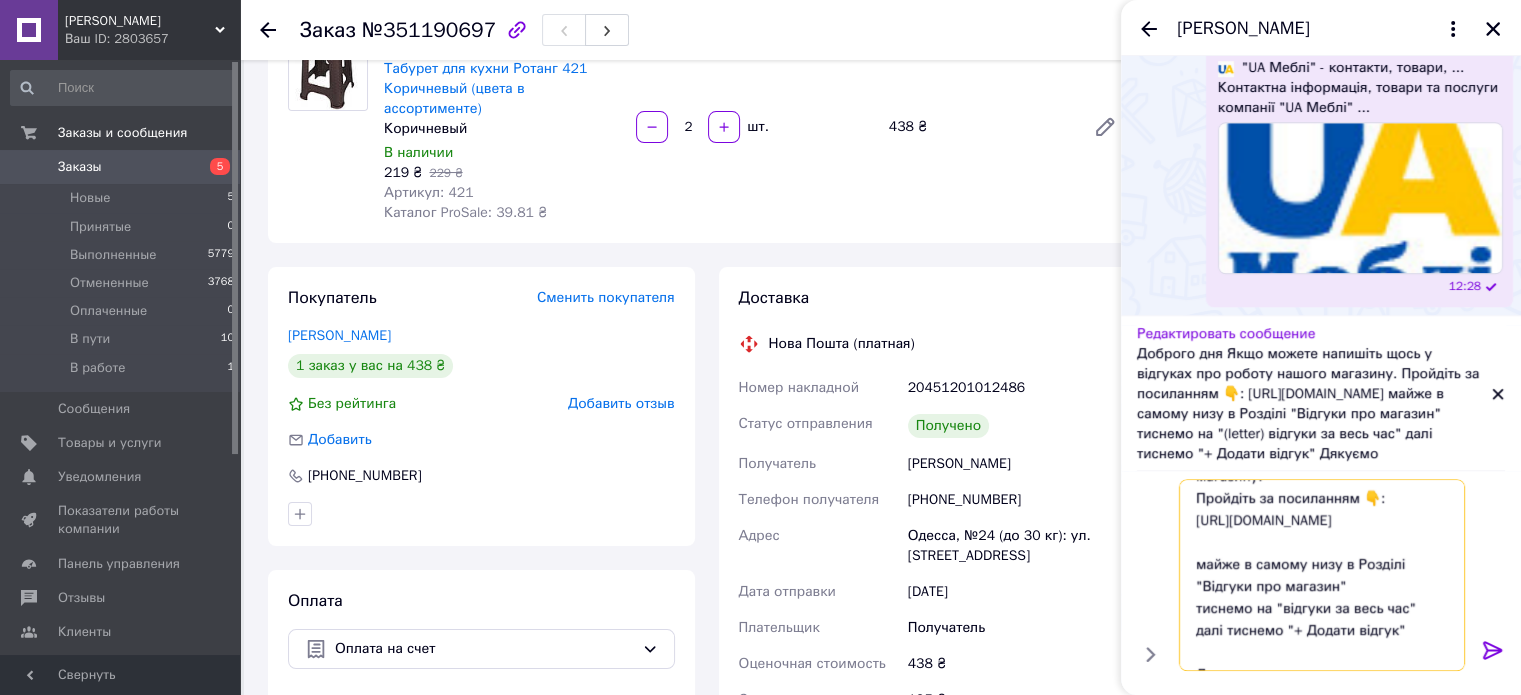 scroll, scrollTop: 89, scrollLeft: 0, axis: vertical 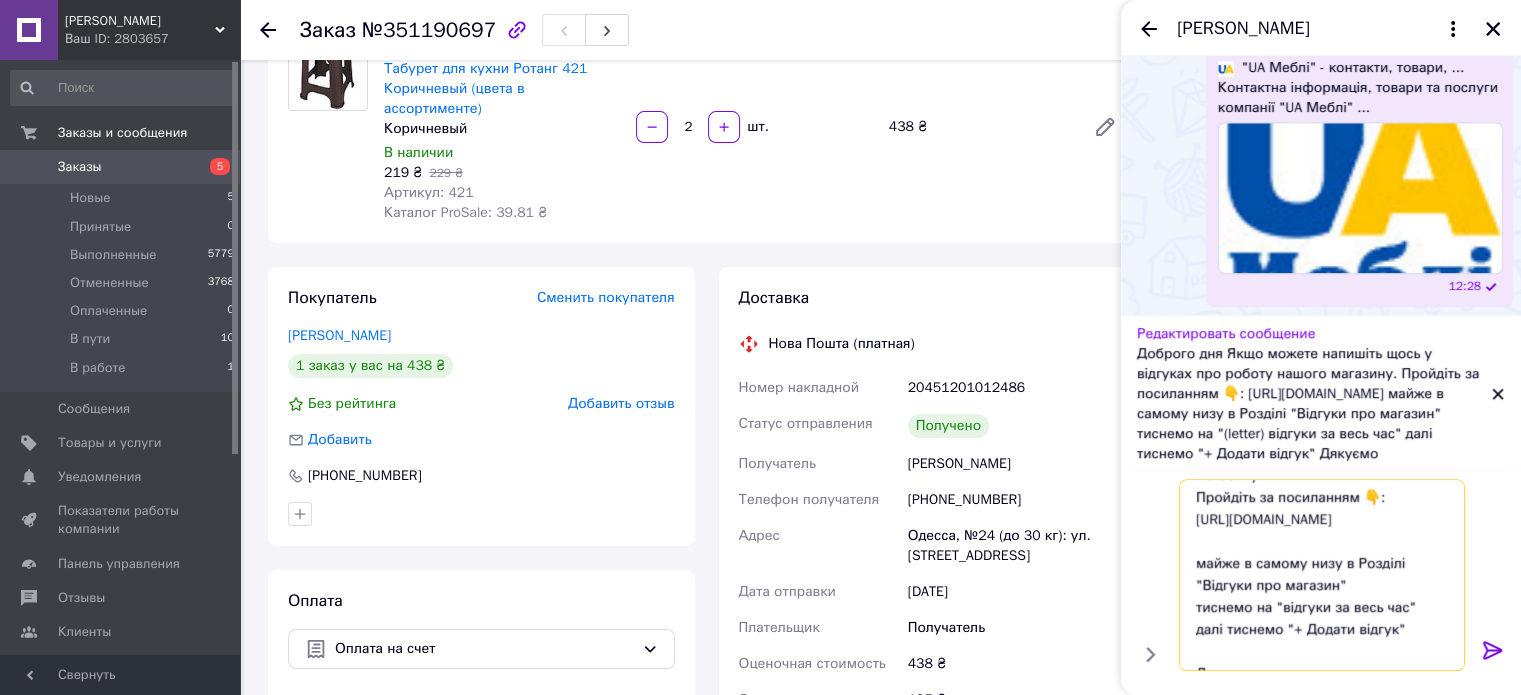 type on "Доброго дня
Якщо можете напишіть щось у відгуках про роботу нашого магазину.
Пройдіть за посиланням 👇:
https://uamebel.com.ua/
майже в самому низу в Розділі "Відгуки про магазин"
тиснемо на "відгуки за весь час"
далі тиснемо "+ Додати відгук"
Дякуємо" 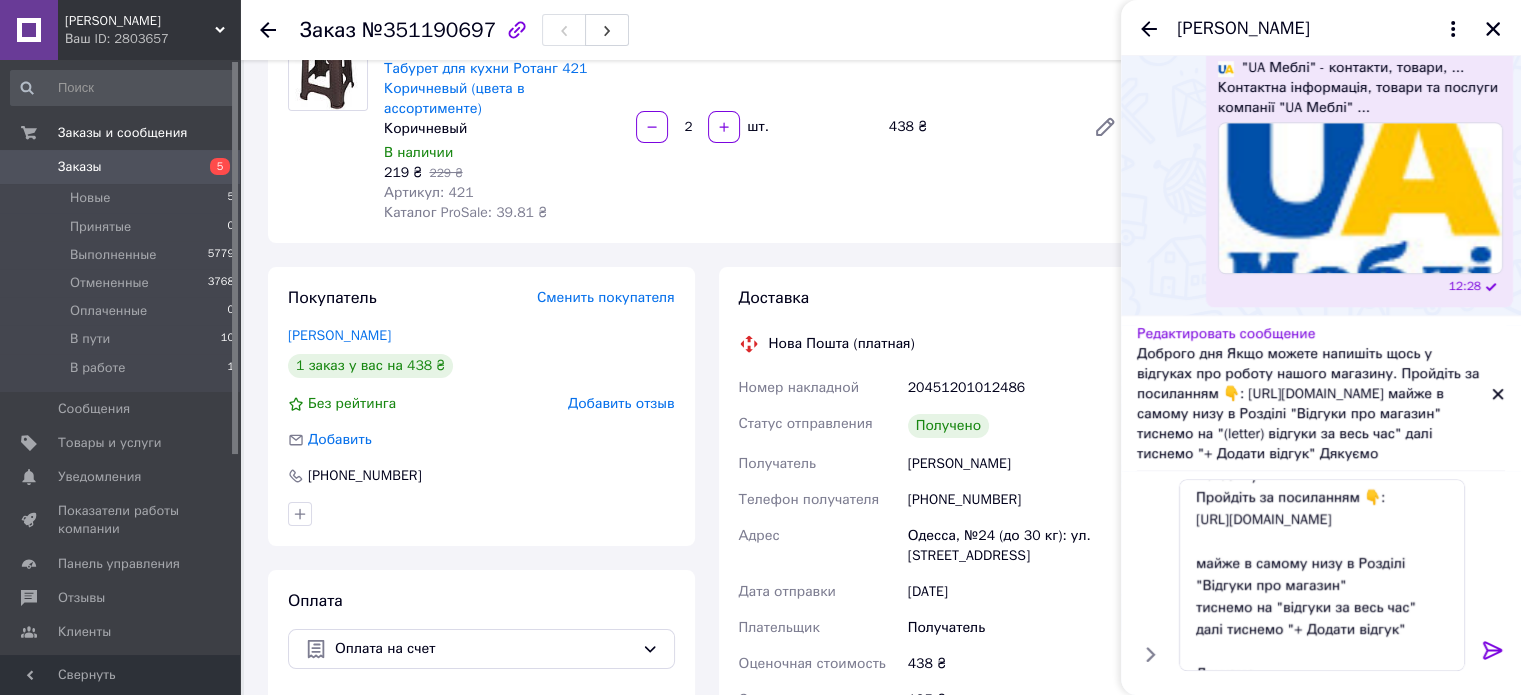click 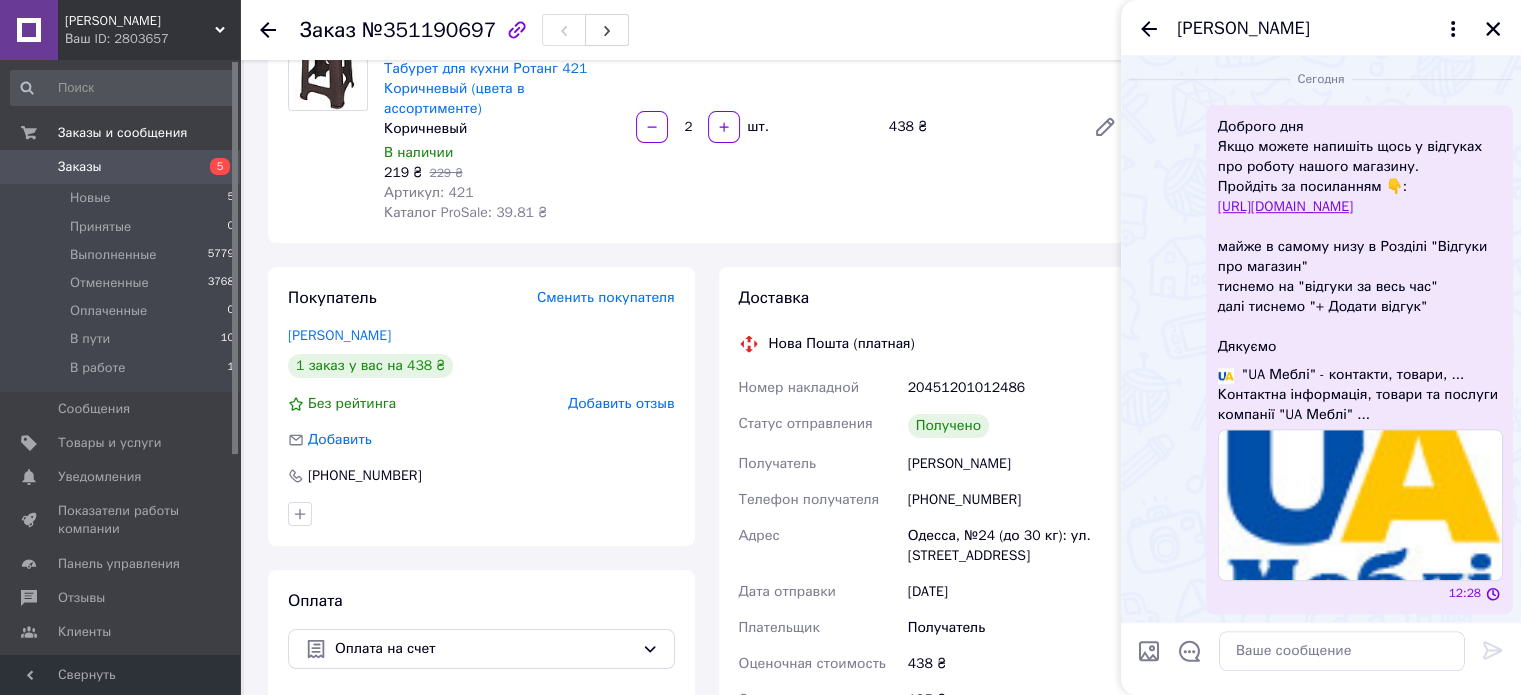 scroll, scrollTop: 0, scrollLeft: 0, axis: both 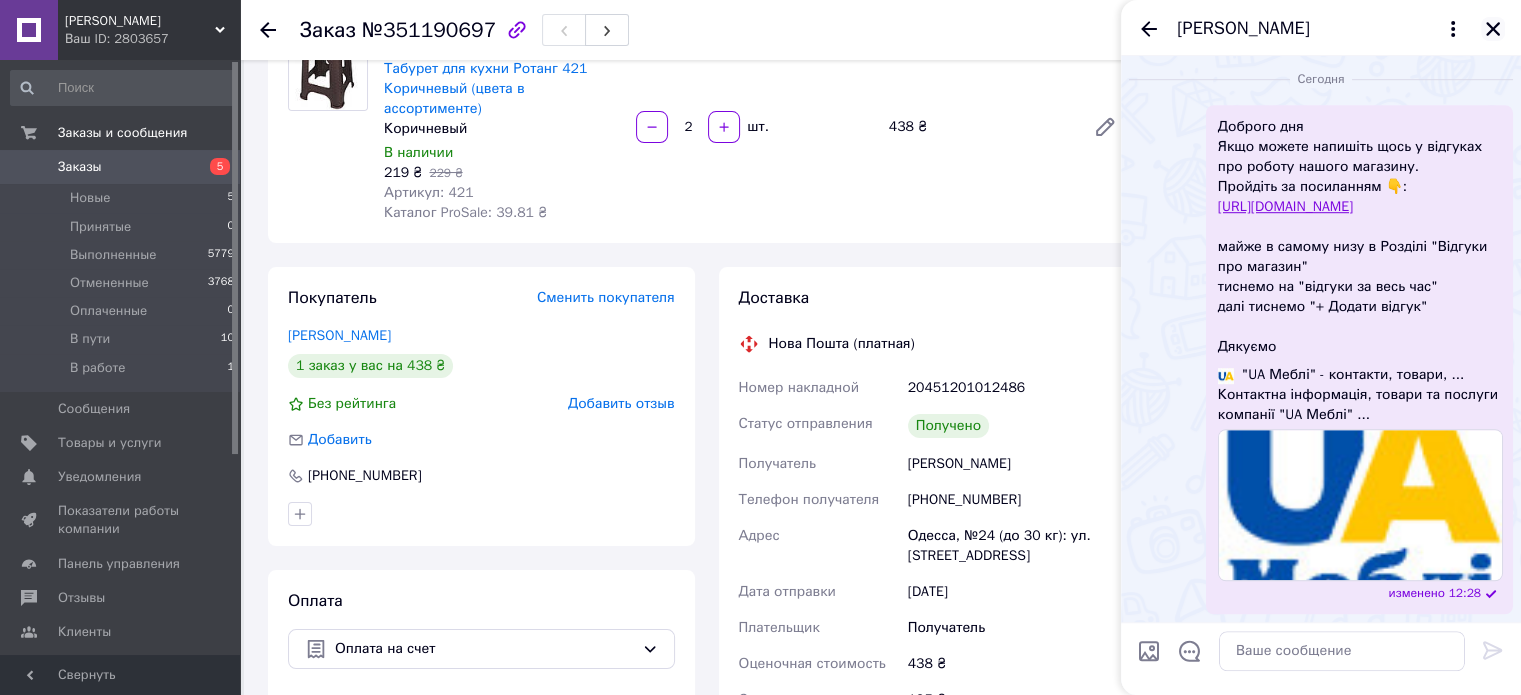 click 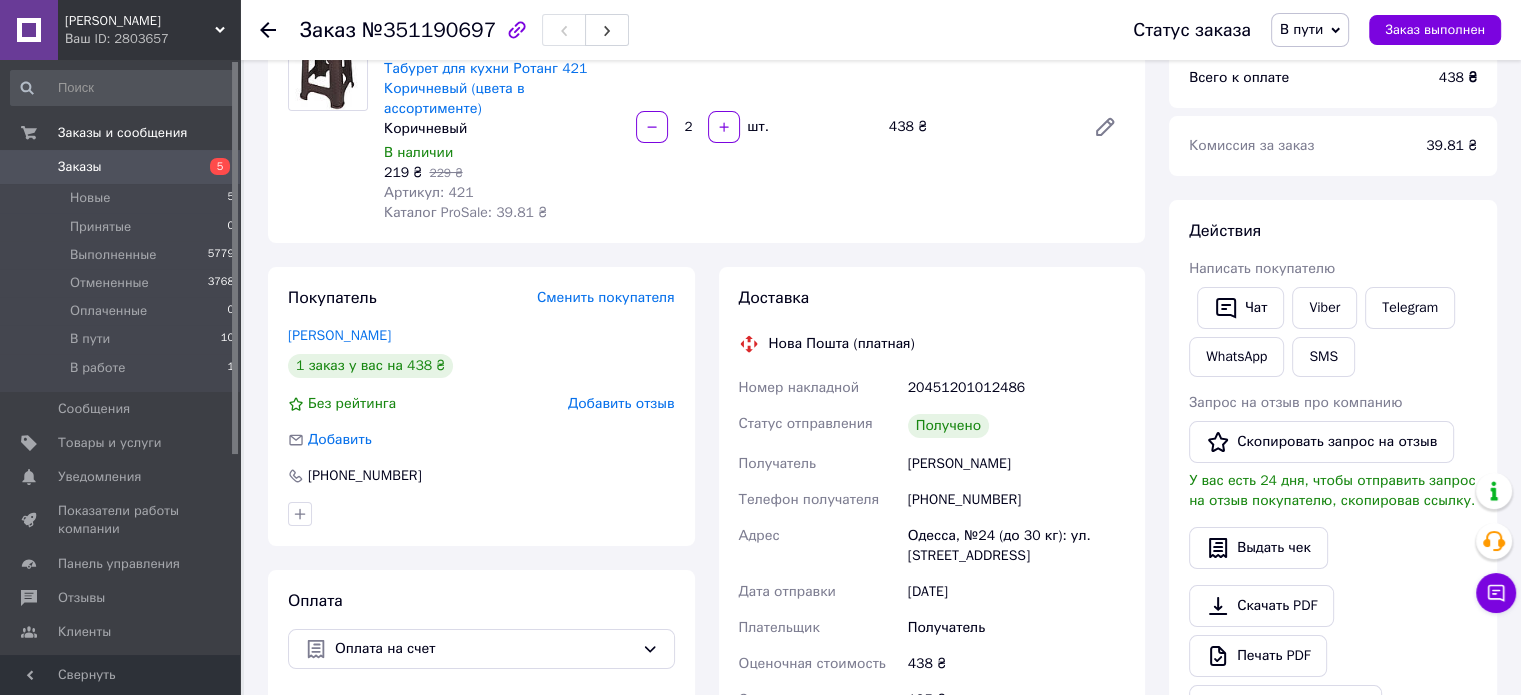 click on "В пути" at bounding box center (1301, 29) 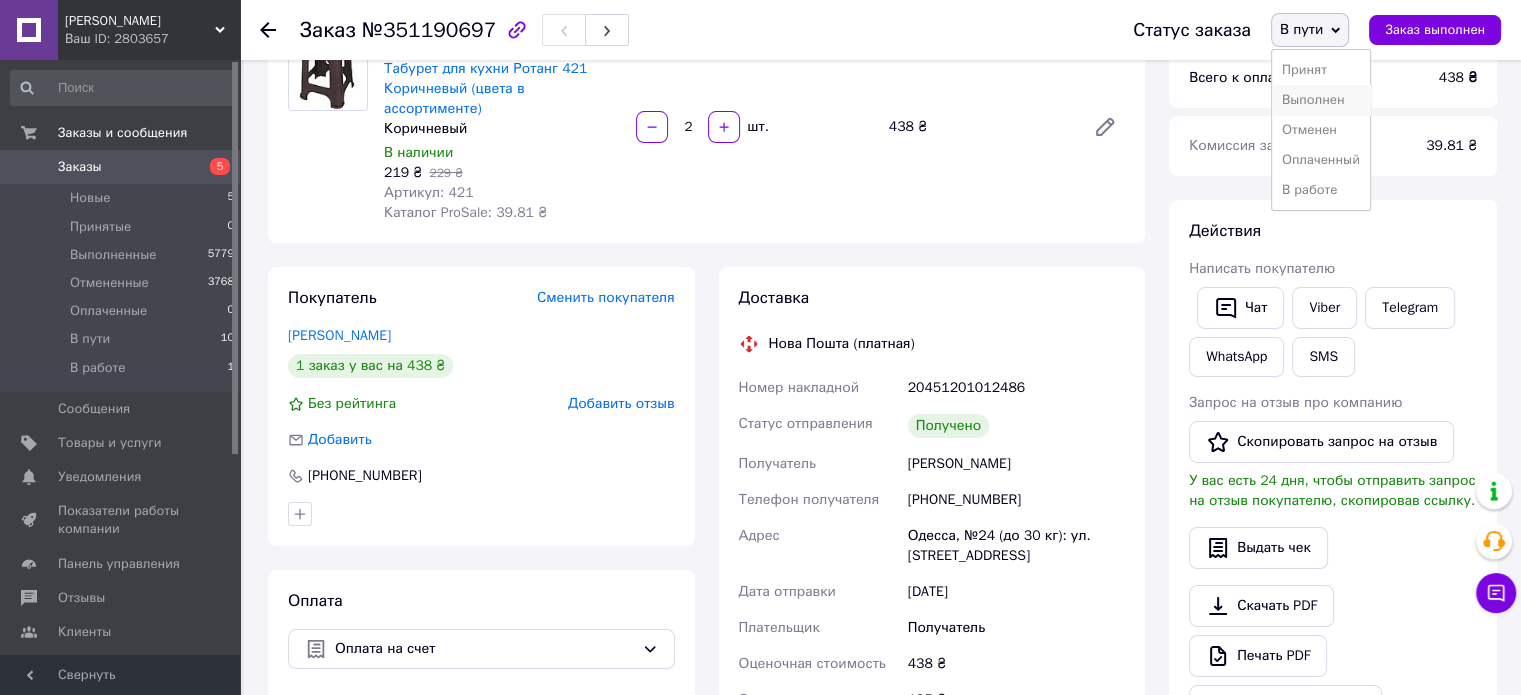 click on "Выполнен" at bounding box center [1321, 100] 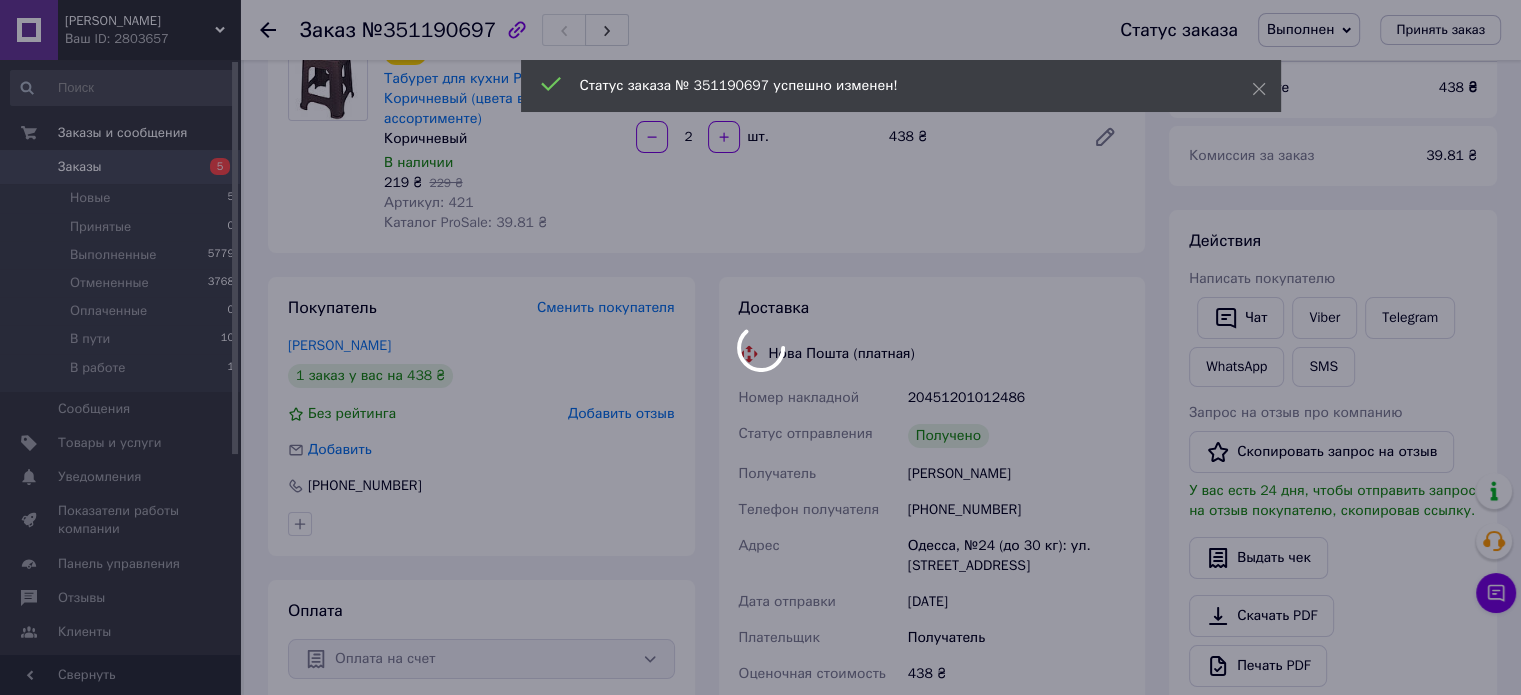scroll, scrollTop: 0, scrollLeft: 0, axis: both 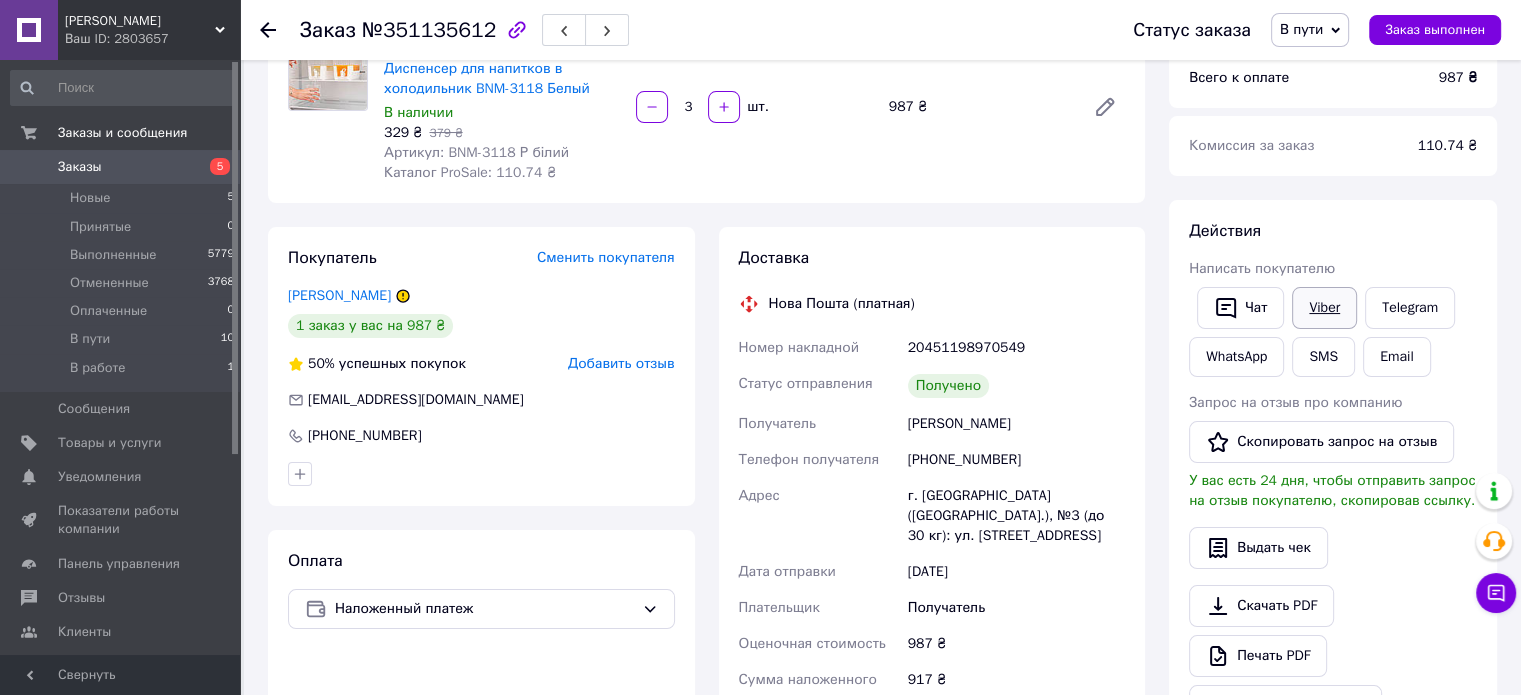 click on "Viber" at bounding box center [1324, 308] 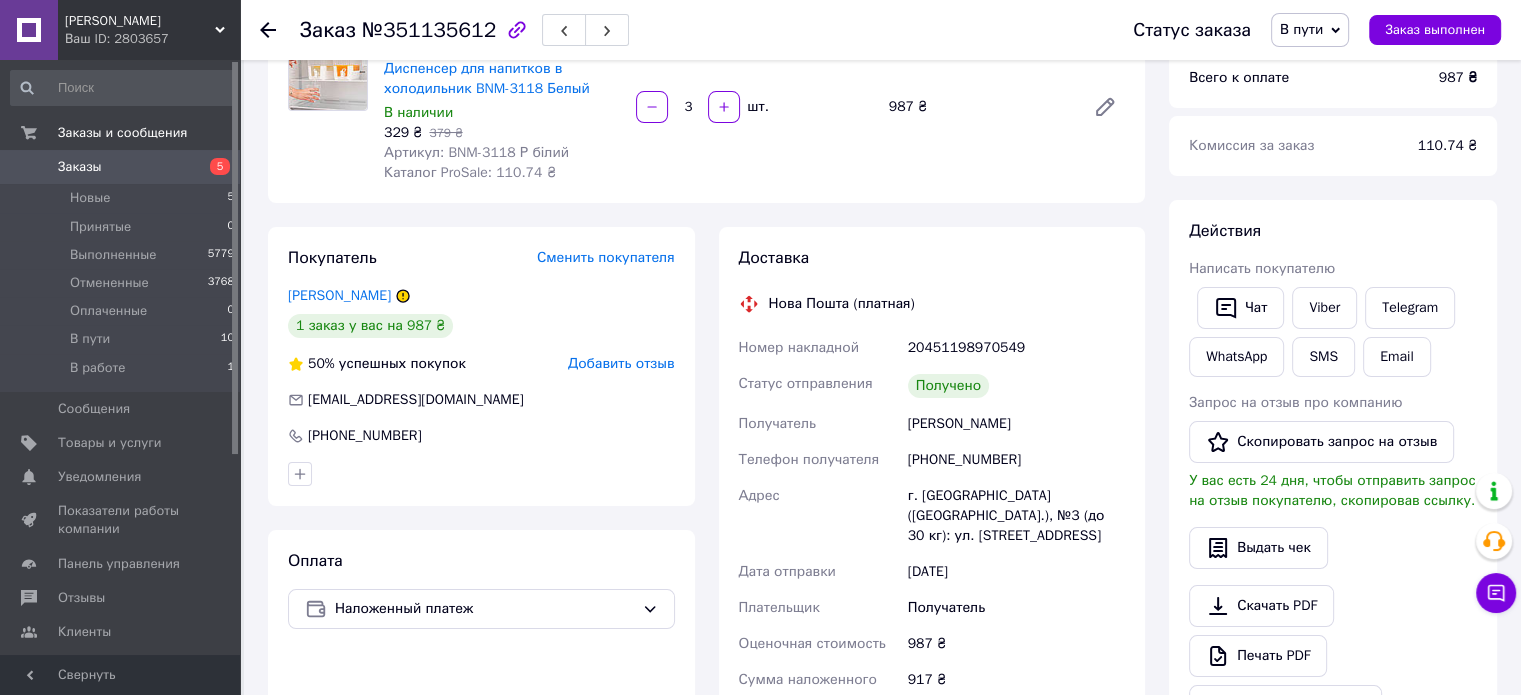 click on "Покупатель Сменить покупателя [PERSON_NAME] 1 заказ у вас на 987 ₴ 50%   успешных покупок Добавить отзыв [EMAIL_ADDRESS][DOMAIN_NAME] [PHONE_NUMBER] Оплата Наложенный платеж" at bounding box center (481, 584) 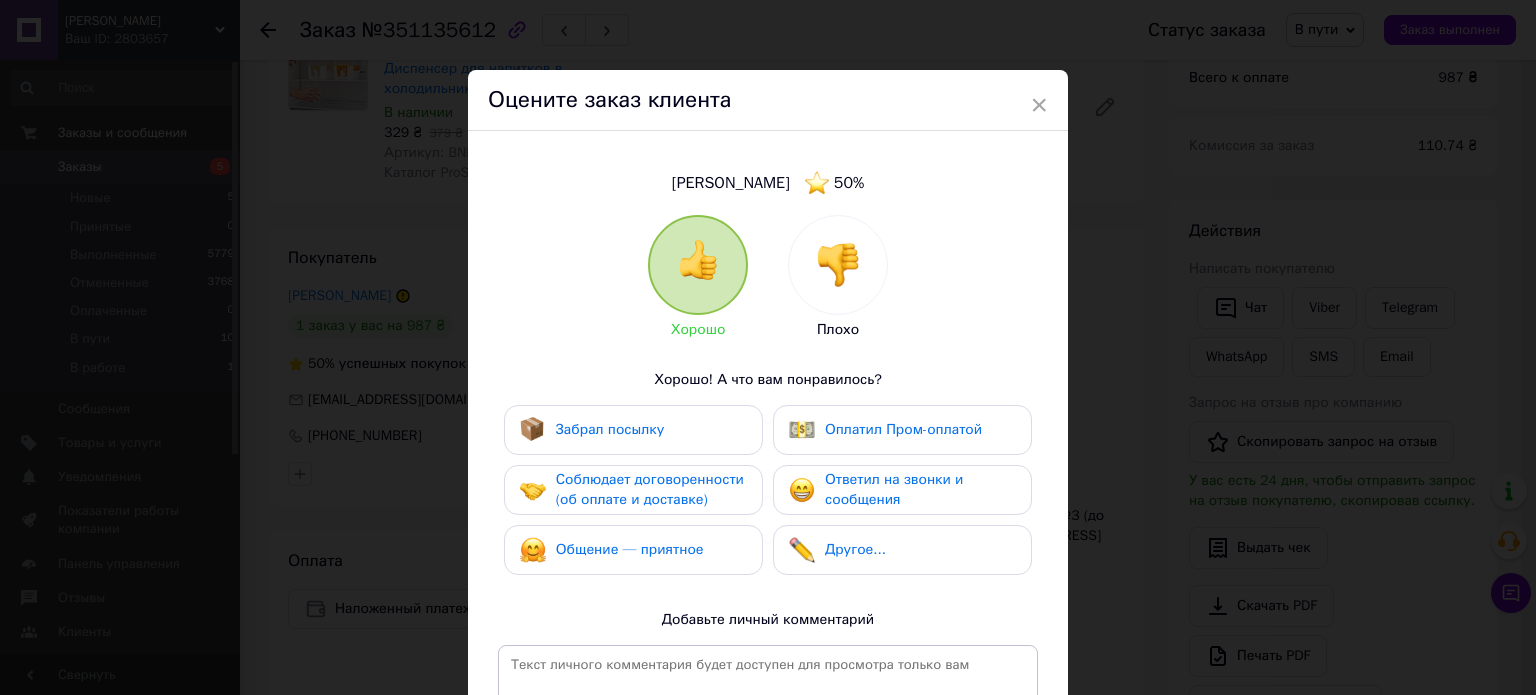 click at bounding box center (838, 265) 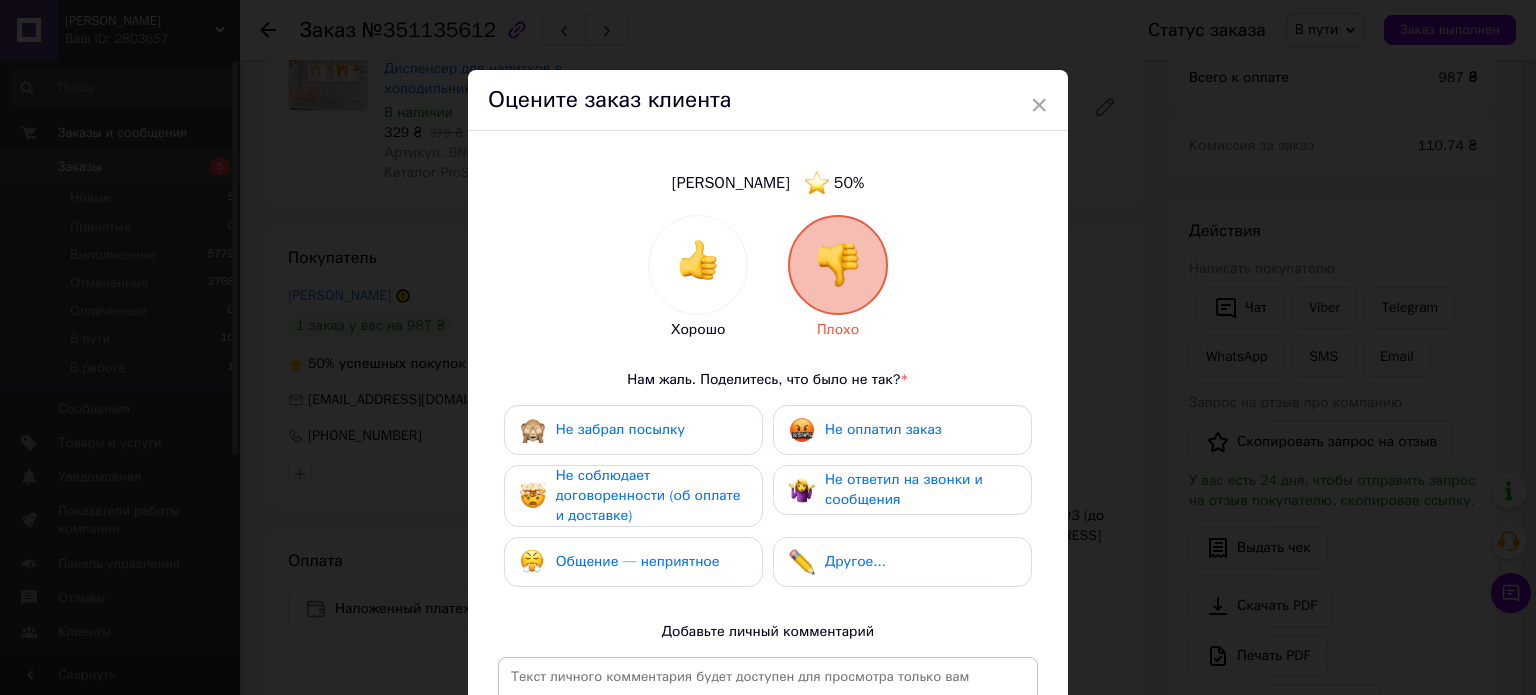 click at bounding box center [698, 260] 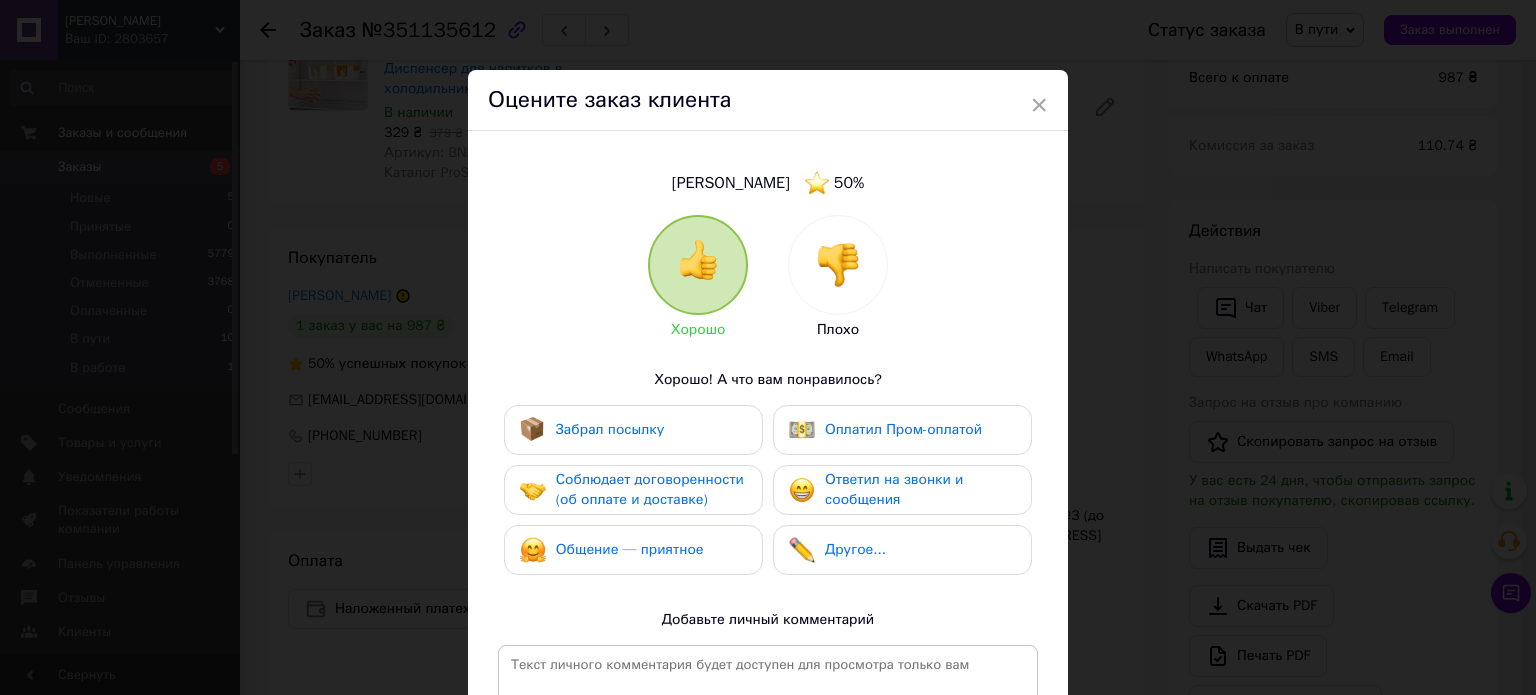 click on "Забрал посылку" at bounding box center (610, 429) 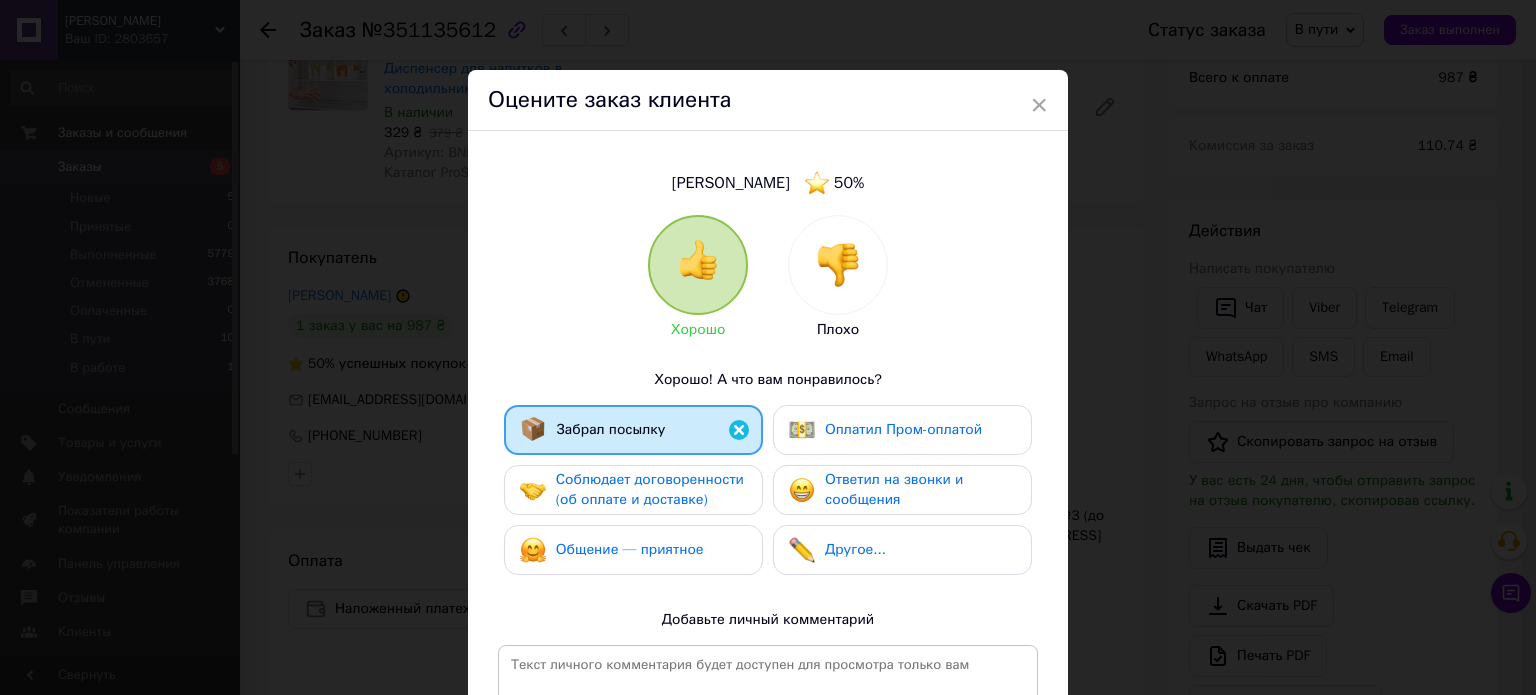 click on "Соблюдает договоренности (об оплате и доставке)" at bounding box center (650, 489) 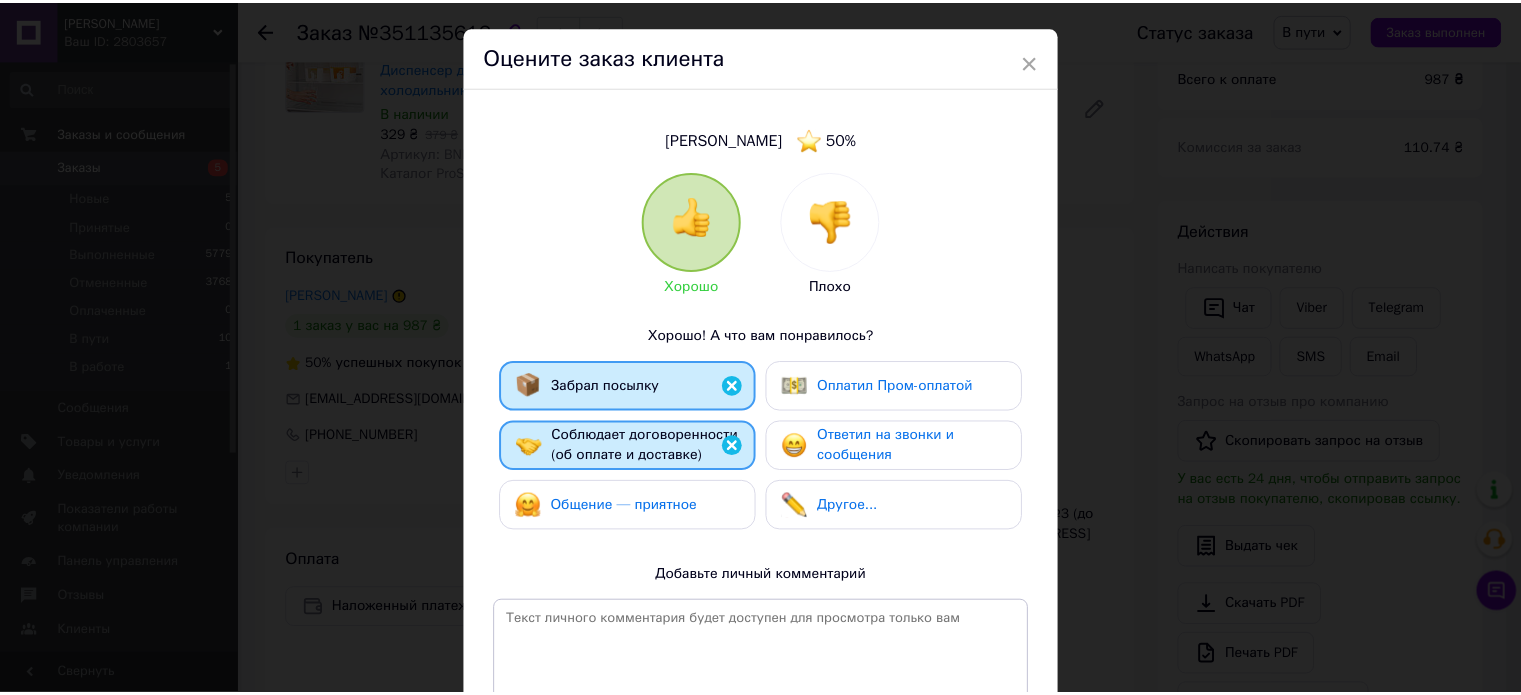 scroll, scrollTop: 282, scrollLeft: 0, axis: vertical 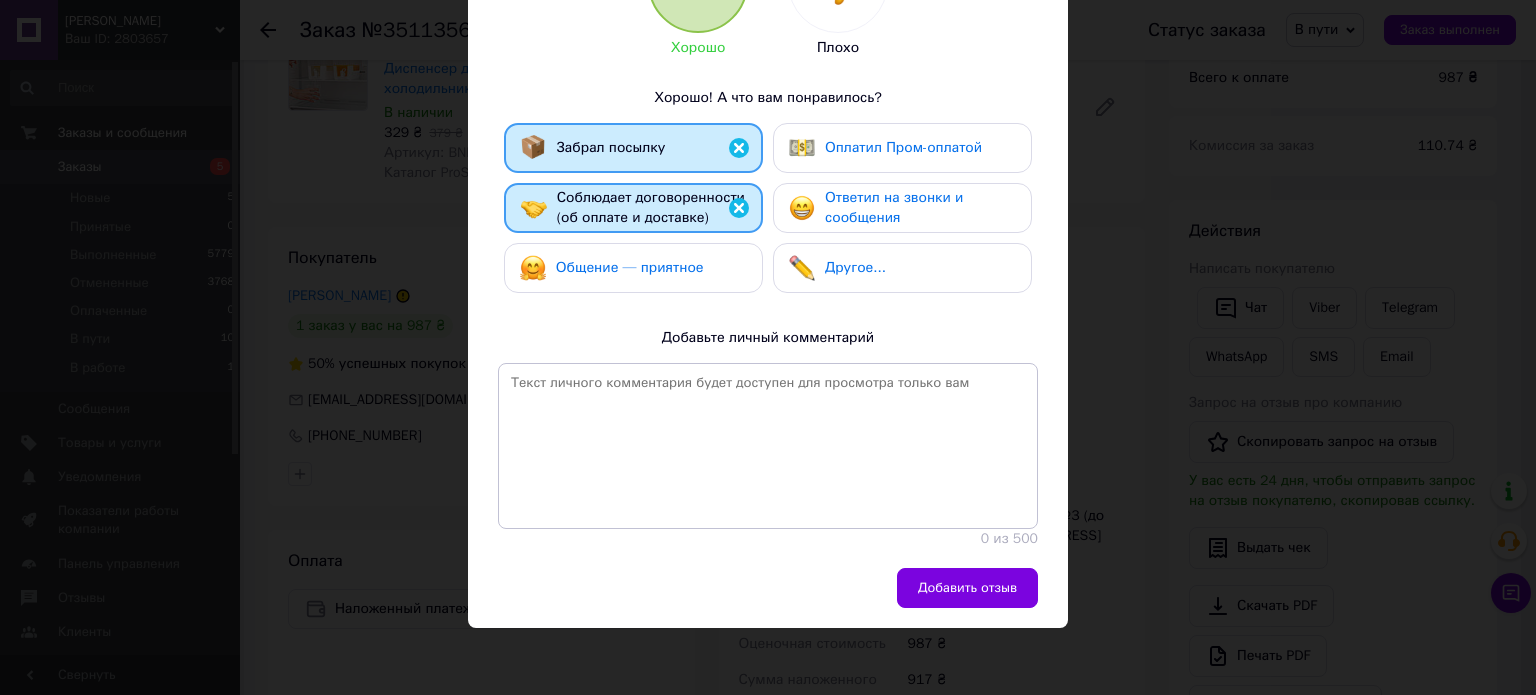 click on "Добавить отзыв" at bounding box center [967, 588] 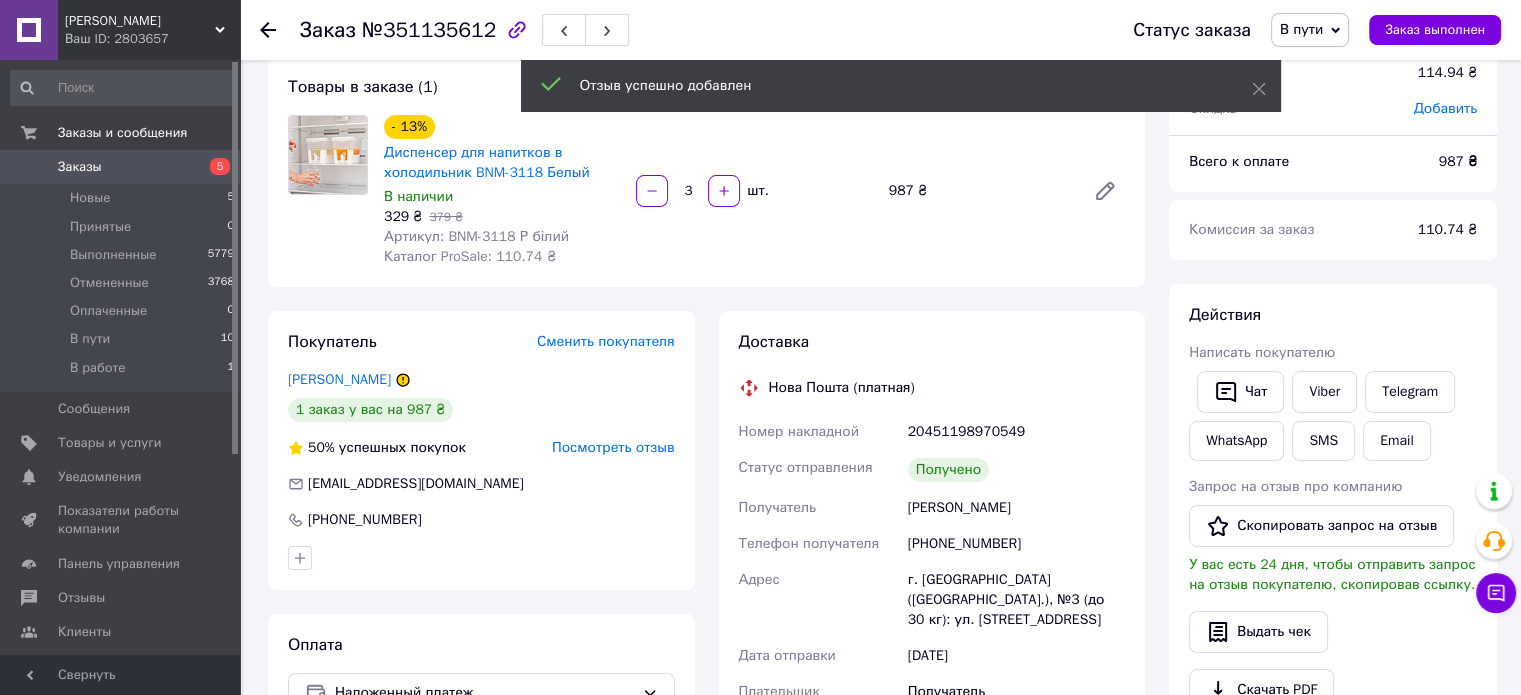 scroll, scrollTop: 0, scrollLeft: 0, axis: both 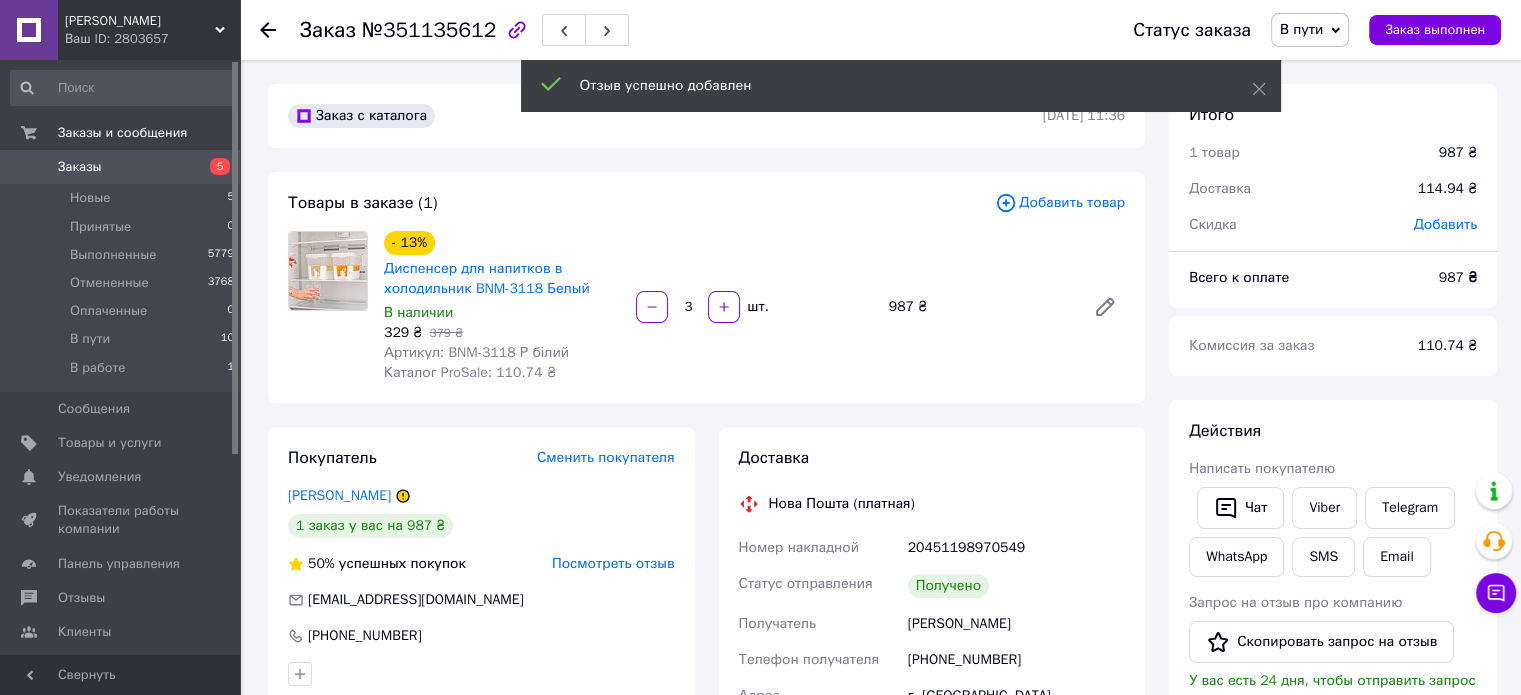 click on "В пути" at bounding box center (1301, 29) 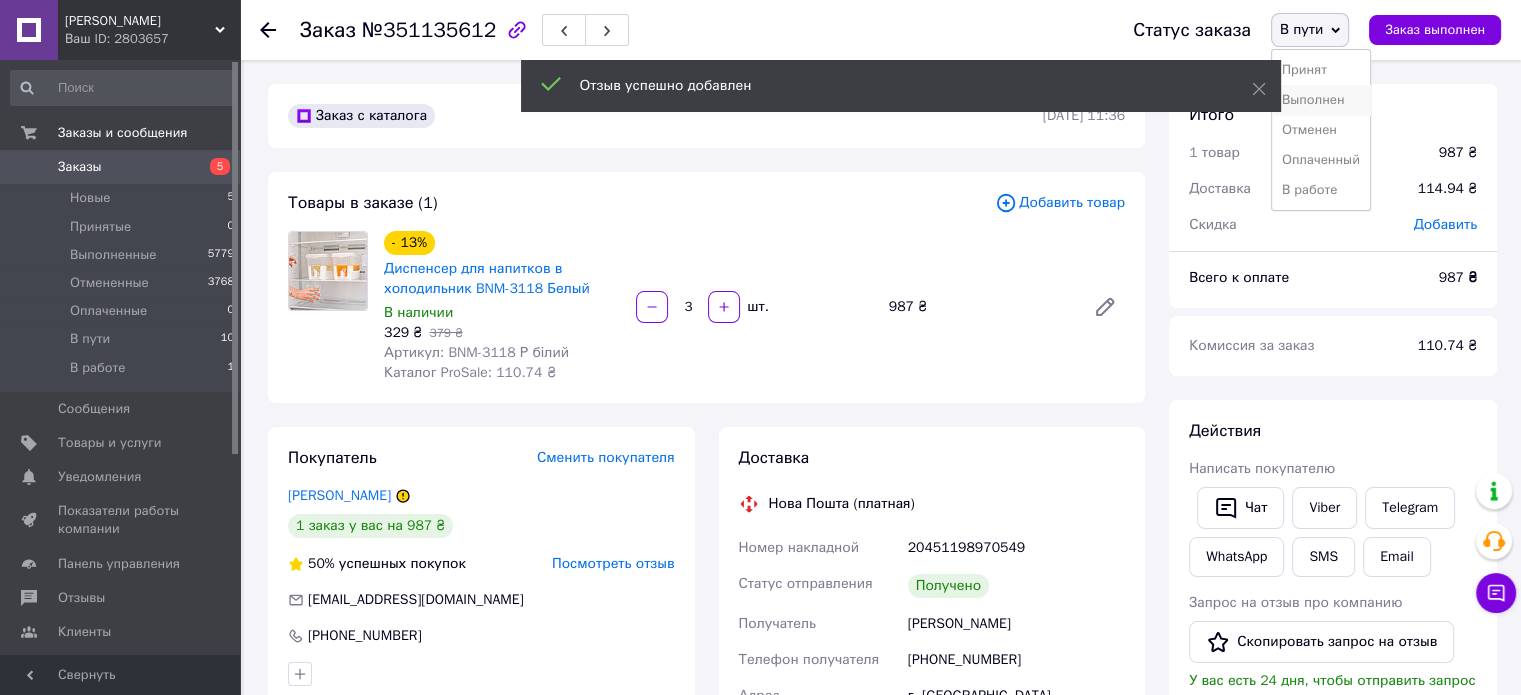 click on "Выполнен" at bounding box center [1321, 100] 